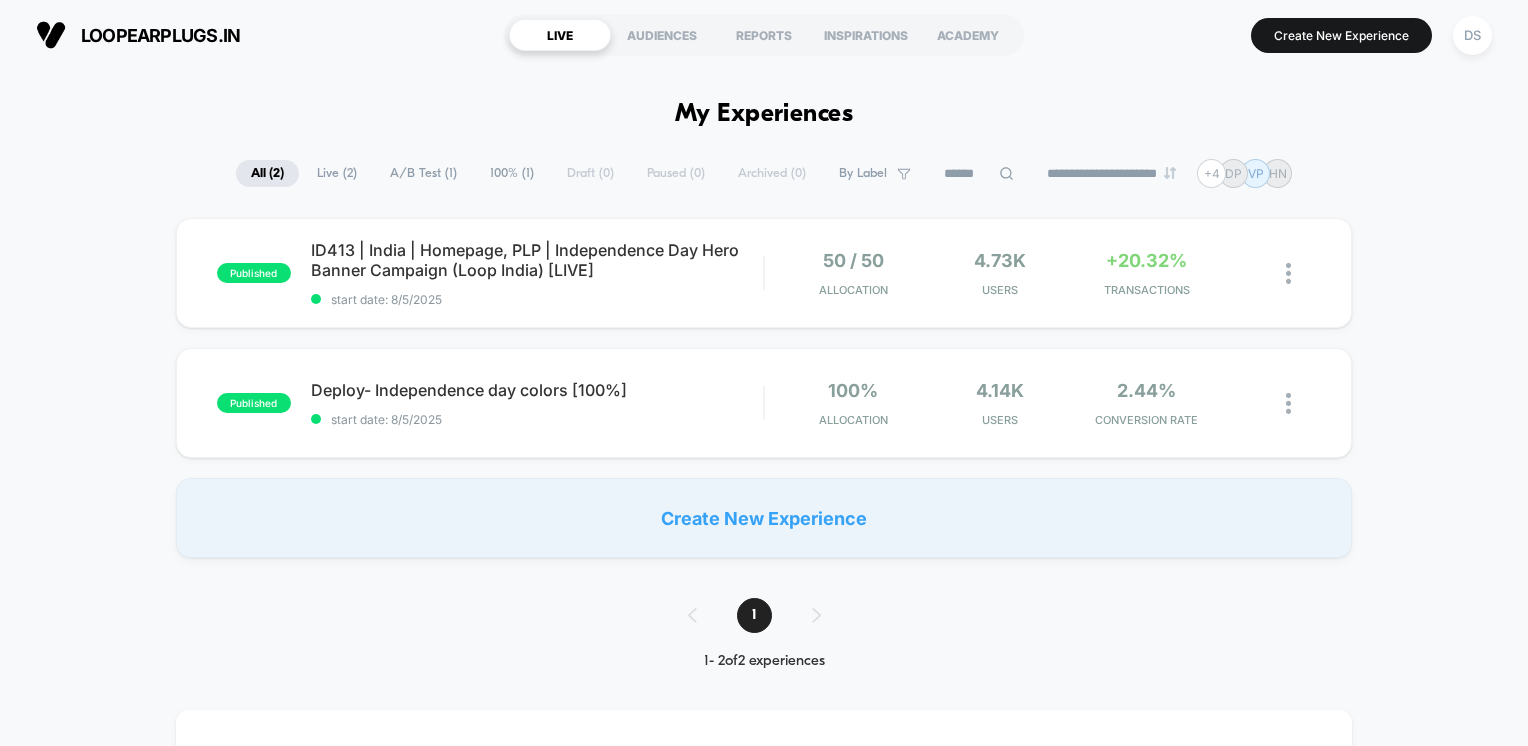 scroll, scrollTop: 0, scrollLeft: 0, axis: both 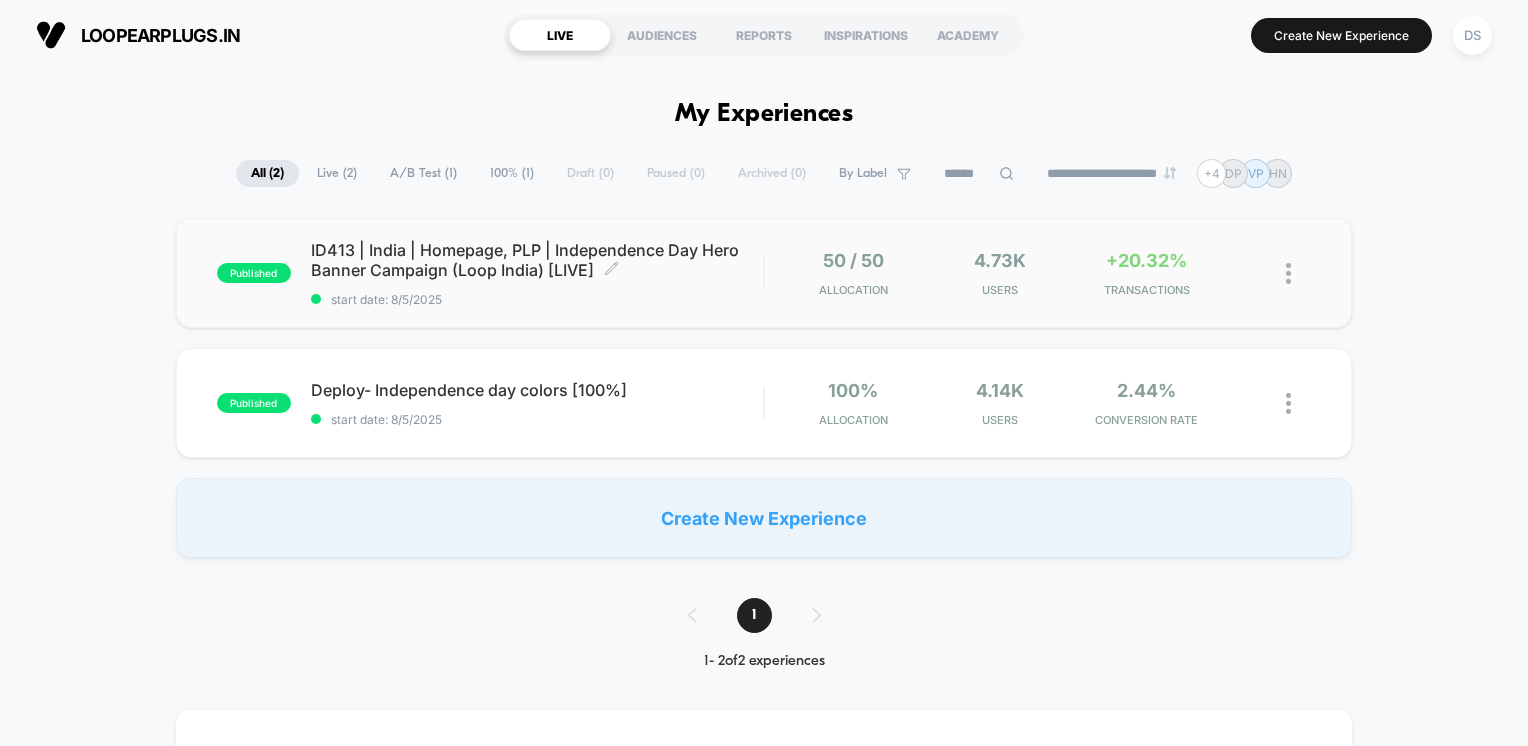 click on "ID413 | India | Homepage, PLP |  Independence Day Hero Banner Campaign (Loop India) [LIVE] Click to edit experience details" at bounding box center (537, 260) 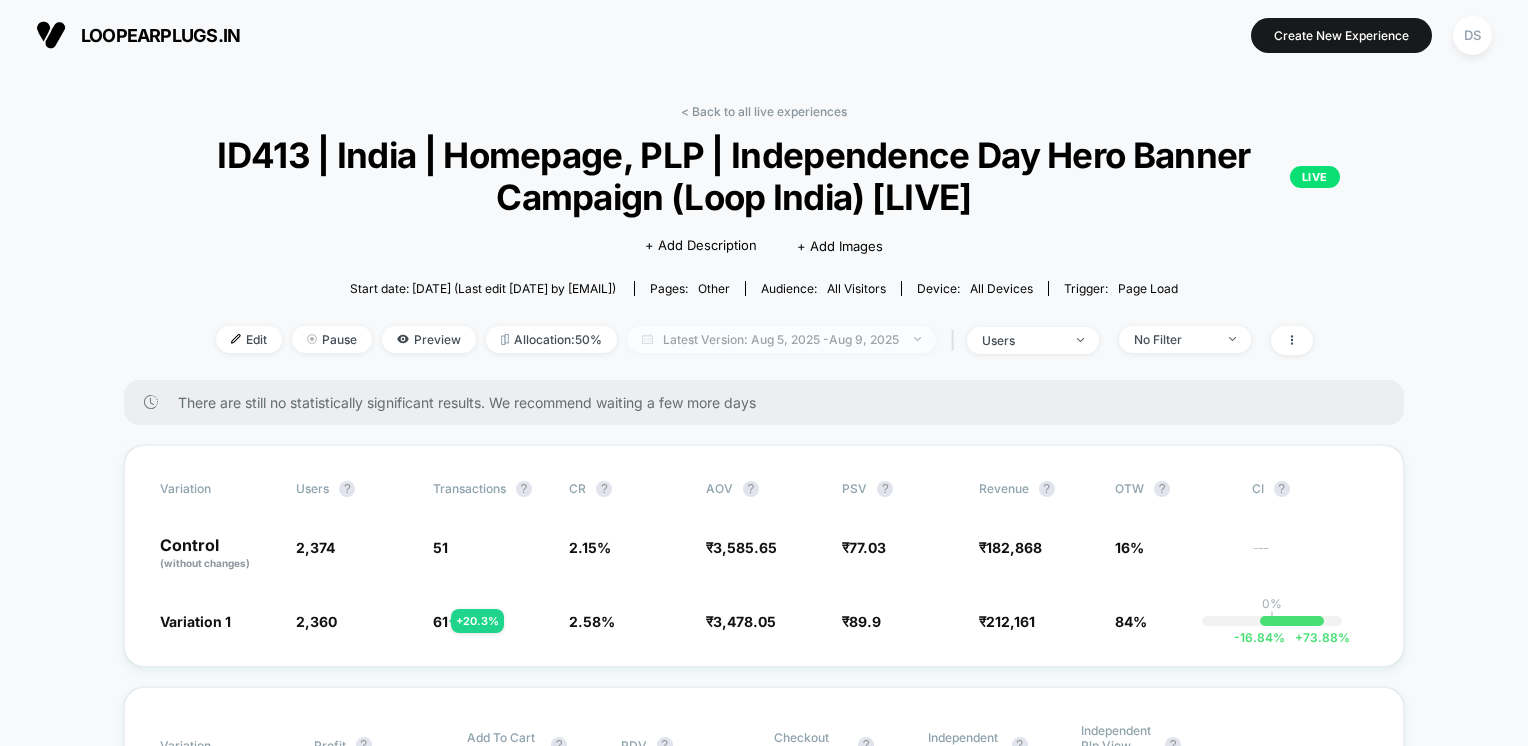 click on "Latest Version:     Aug 5, 2025    -    Aug 9, 2025" at bounding box center [781, 339] 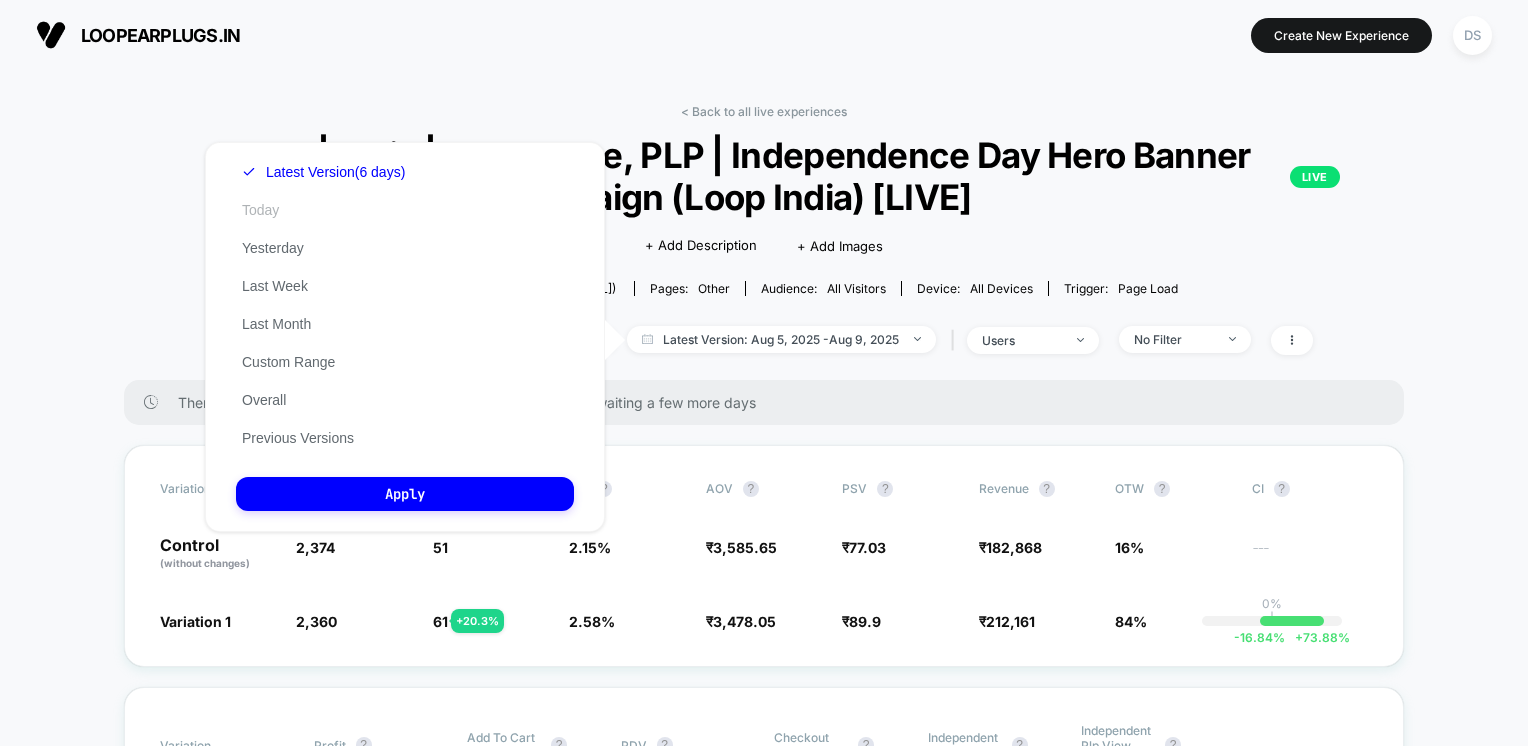 click on "Today" at bounding box center [260, 210] 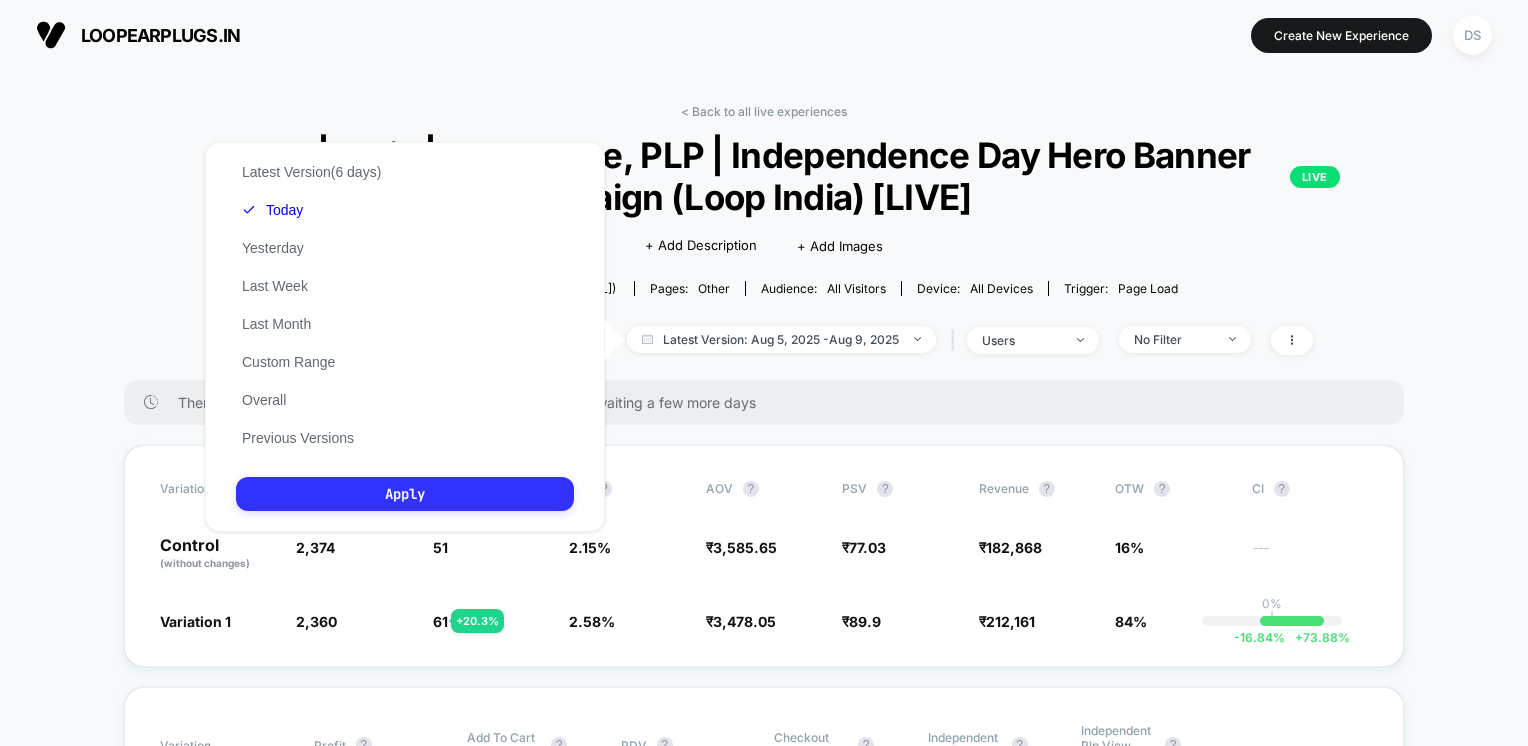 click on "Apply" at bounding box center (405, 494) 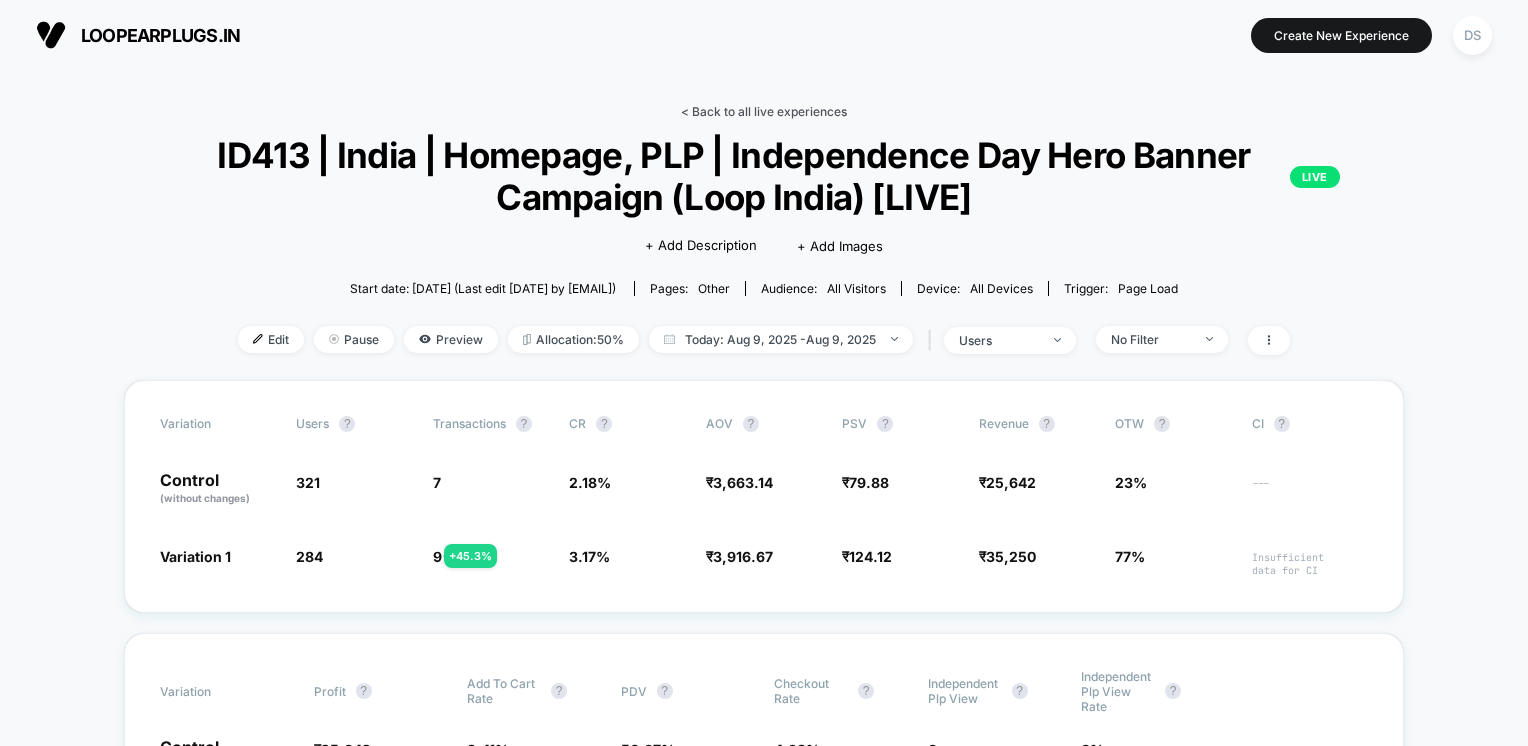 click on "< Back to all live experiences" at bounding box center (764, 111) 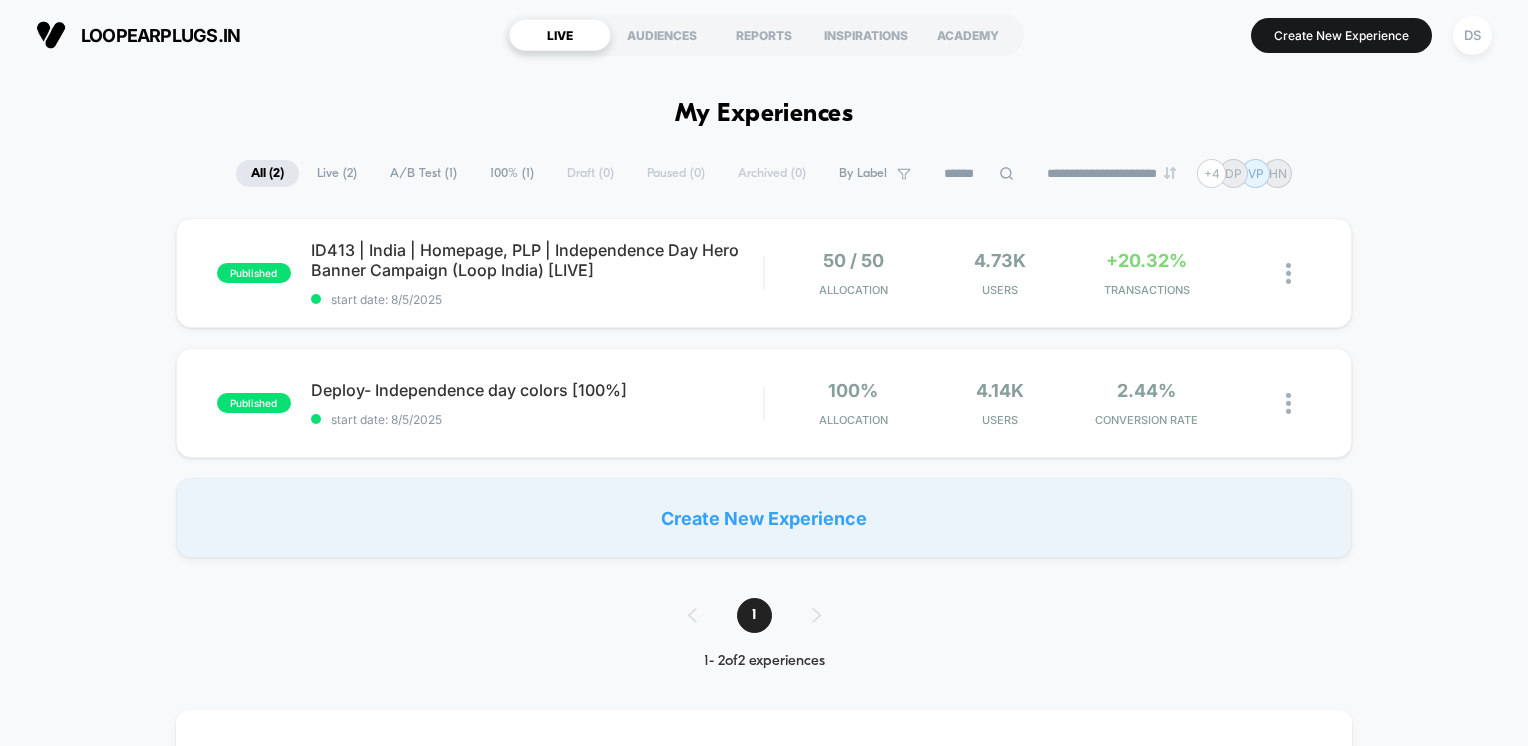 scroll, scrollTop: 0, scrollLeft: 0, axis: both 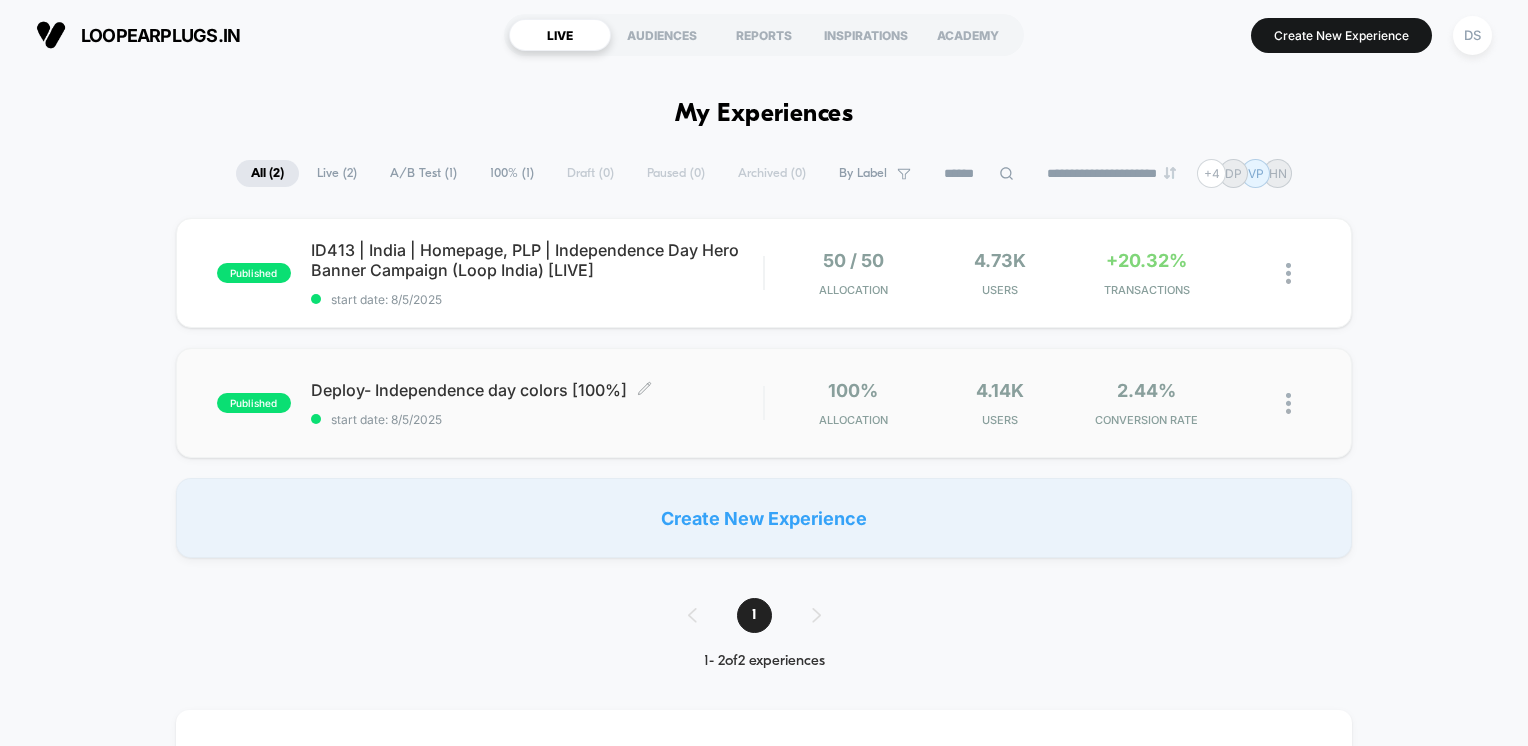 click on "Deploy- Independence day colors [100%] Click to edit experience details" at bounding box center [537, 390] 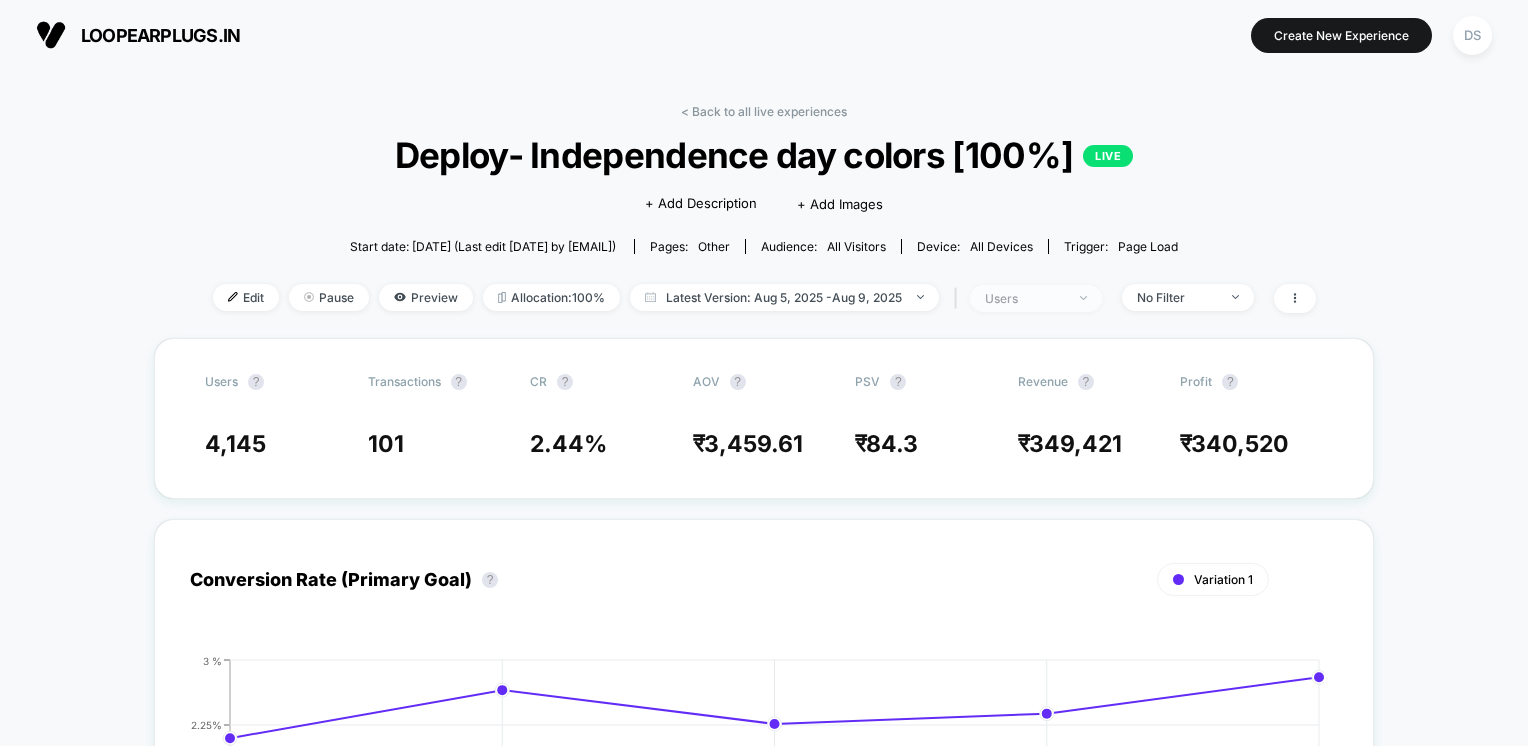 click on "users" at bounding box center [1025, 298] 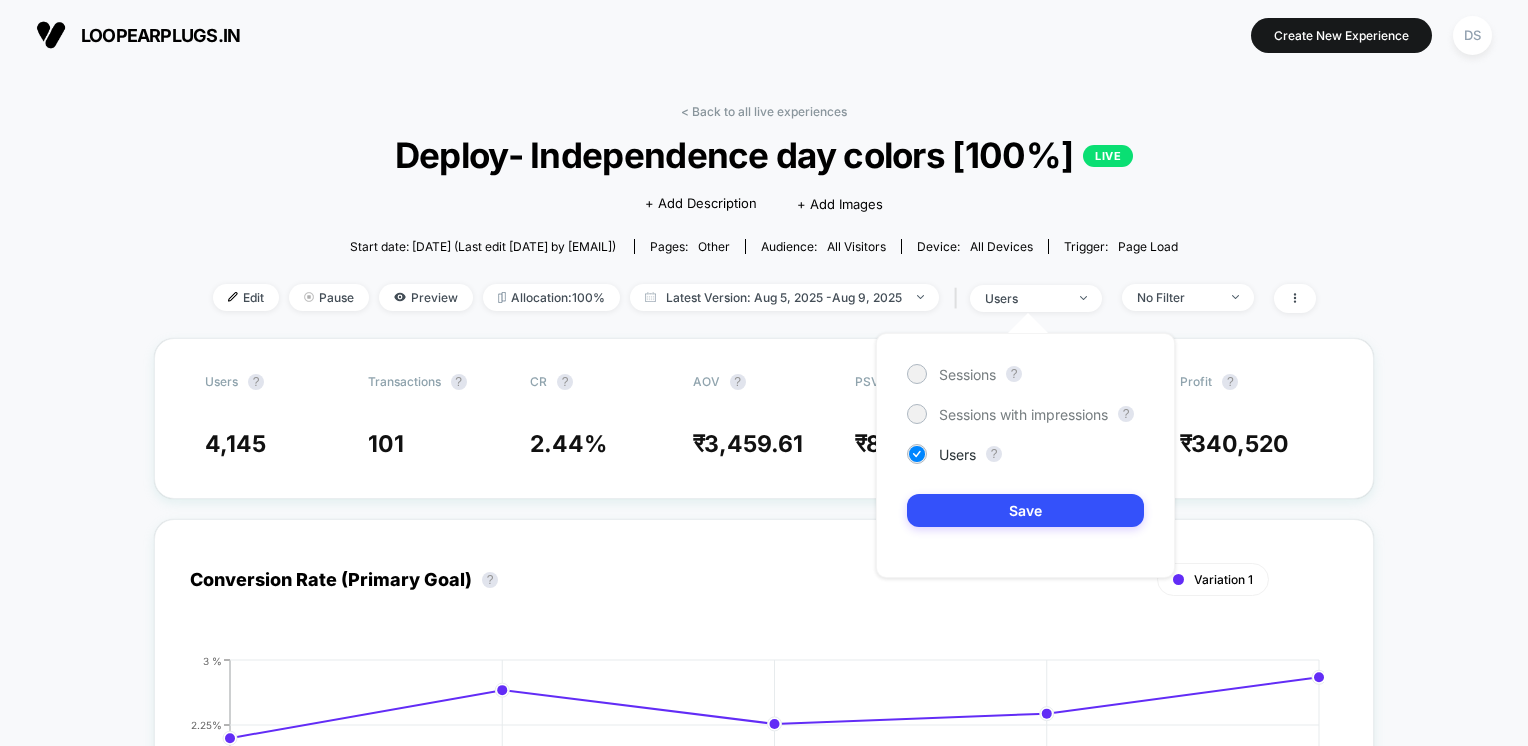 click on "< Back to all live experiences  Deploy- Independence day colors [100%] LIVE Click to edit experience details + Add Description + Add Images Start date: [DATE] (Last edit [DATE] by [EMAIL]) Pages: other Audience: All Visitors Device: all devices Trigger: Page Load Edit Pause  Preview Allocation:  100% Latest Version:     [DATE]    -    [DATE] |   users   No Filter users ? Transactions ? CR ? AOV ? PSV ? Revenue ? Profit ? 4,145 101 2.44 % ₹ 3,459.61 ₹ 84.3 ₹ 349,421 ₹ 340,520 Conversion Rate (Primary Goal) ? Variation 1 Hide [DATE] [DATE] [DATE] [DATE] [DATE] 0 % 0.75% 1.50% 2.25% 3 % [DATE] Profit   - Variation 1 Profit   - Variation 1 ? Total:   ₹ 340,520 ₹ 96.78k  | 18 items McLaren F1 Team x Loop Switch 2 ₹ 71.35k  | 19 items Dream ₹ 61.89k  | 35 items Quiet 2 ₹ 33.49k  | 7 items Switch 2 ₹ 15.66k  | 5 items Experience 2 Tomorrowland ₹ 12.48k  | 4 items Loop X Coachella Experience 2 ₹ 10.53k  | 4 items Experience 2 ₹ ₹ ?" at bounding box center [764, 2199] 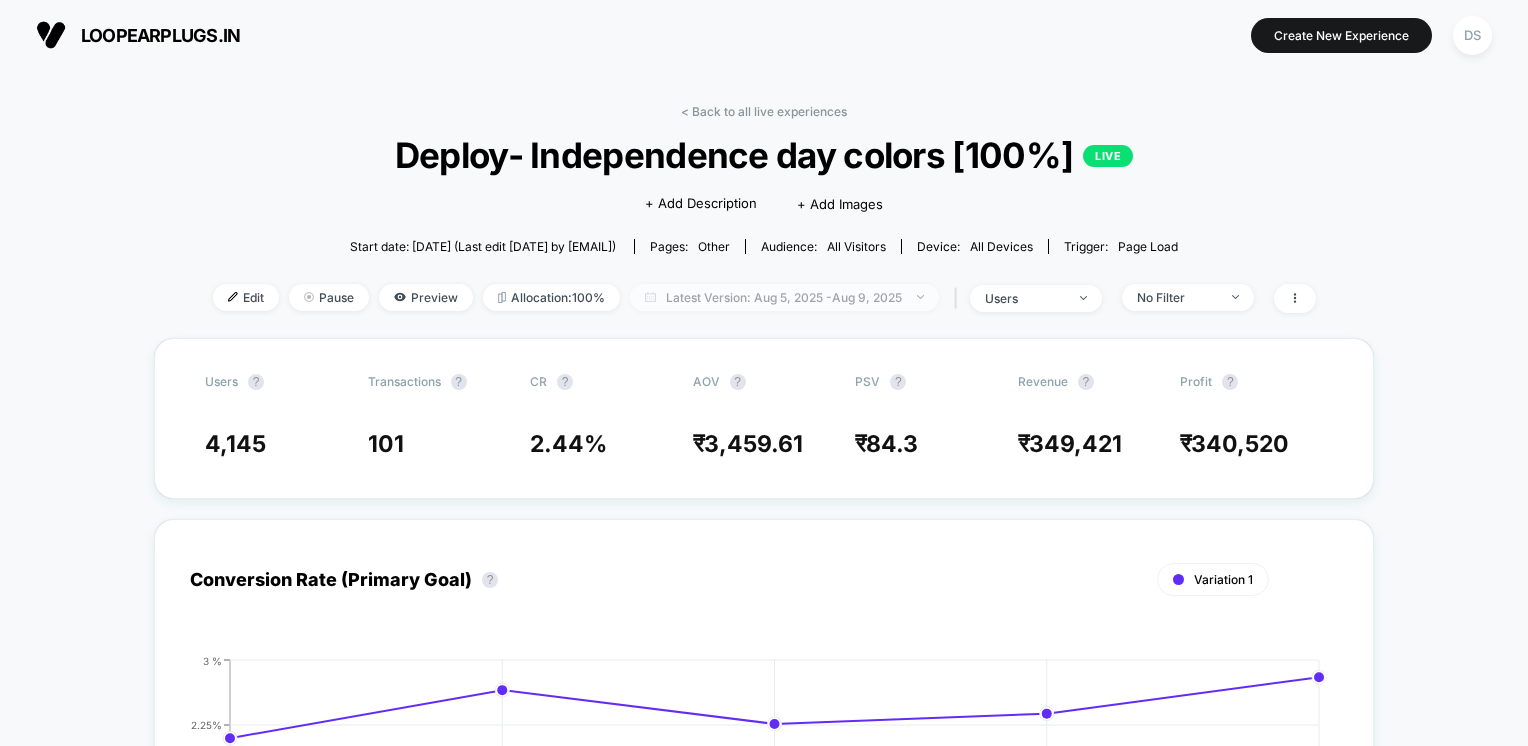 click on "Latest Version:     Aug 5, 2025    -    Aug 9, 2025" at bounding box center (784, 297) 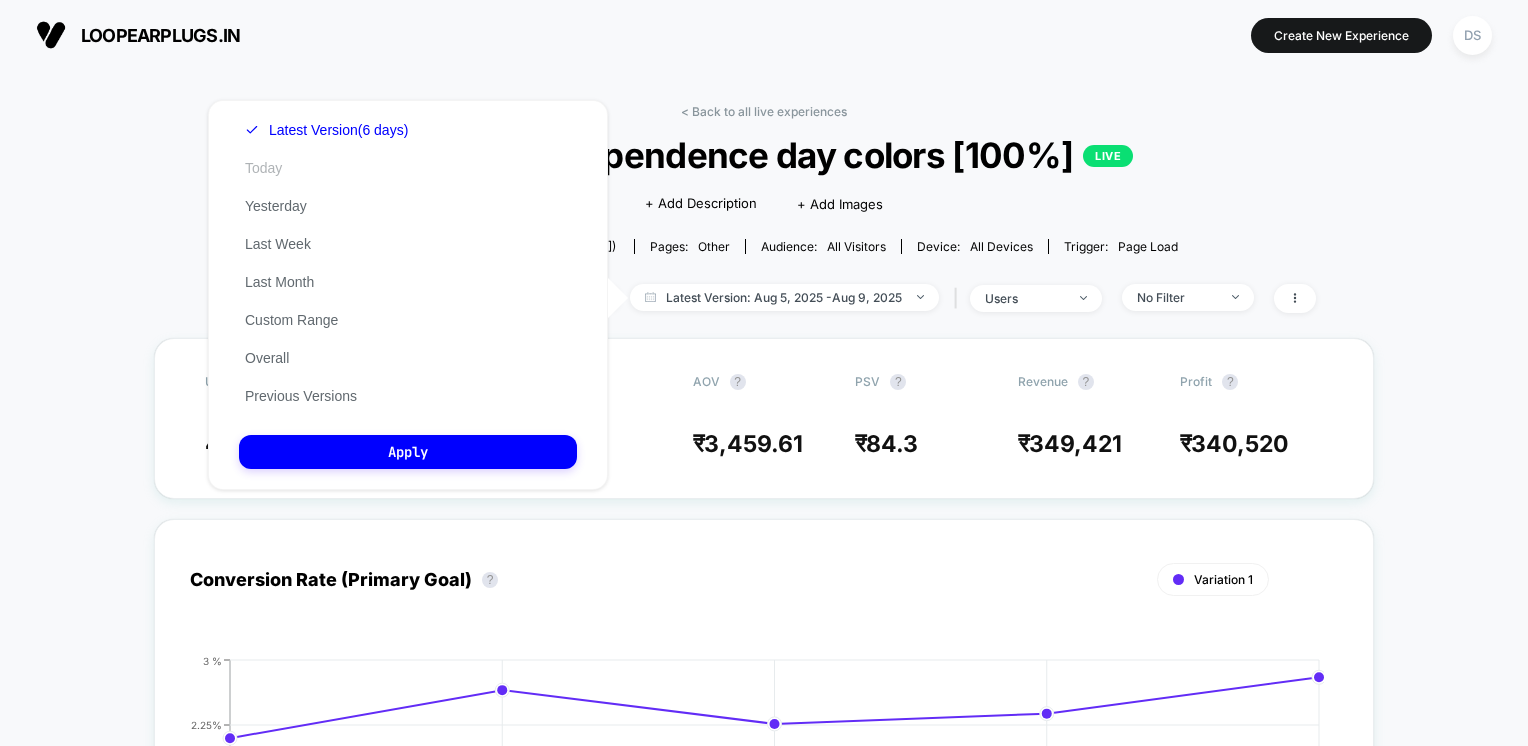 click on "Today" at bounding box center (263, 168) 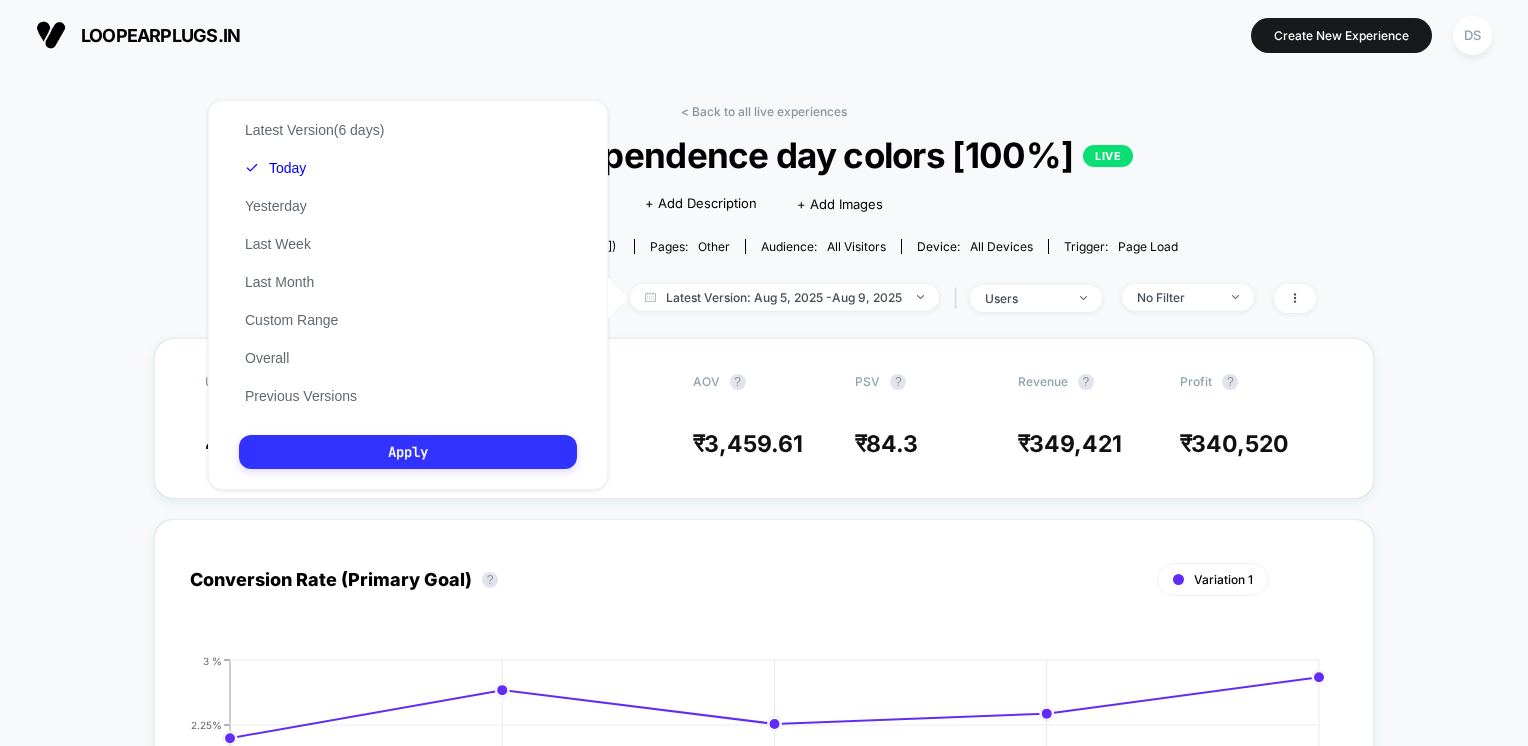 click on "Apply" at bounding box center [408, 452] 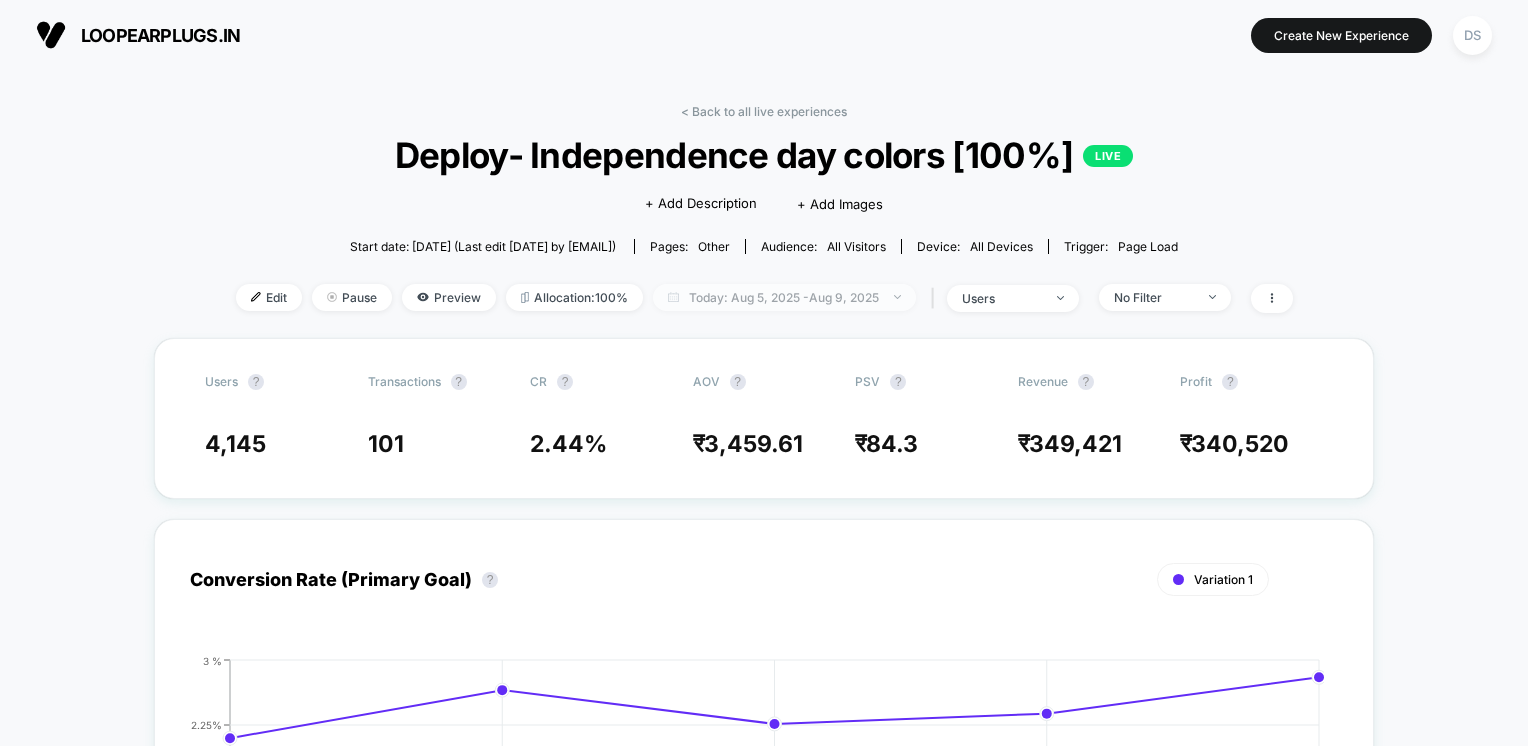 click on "Today:     [DATE]    -    [DATE]" at bounding box center (784, 297) 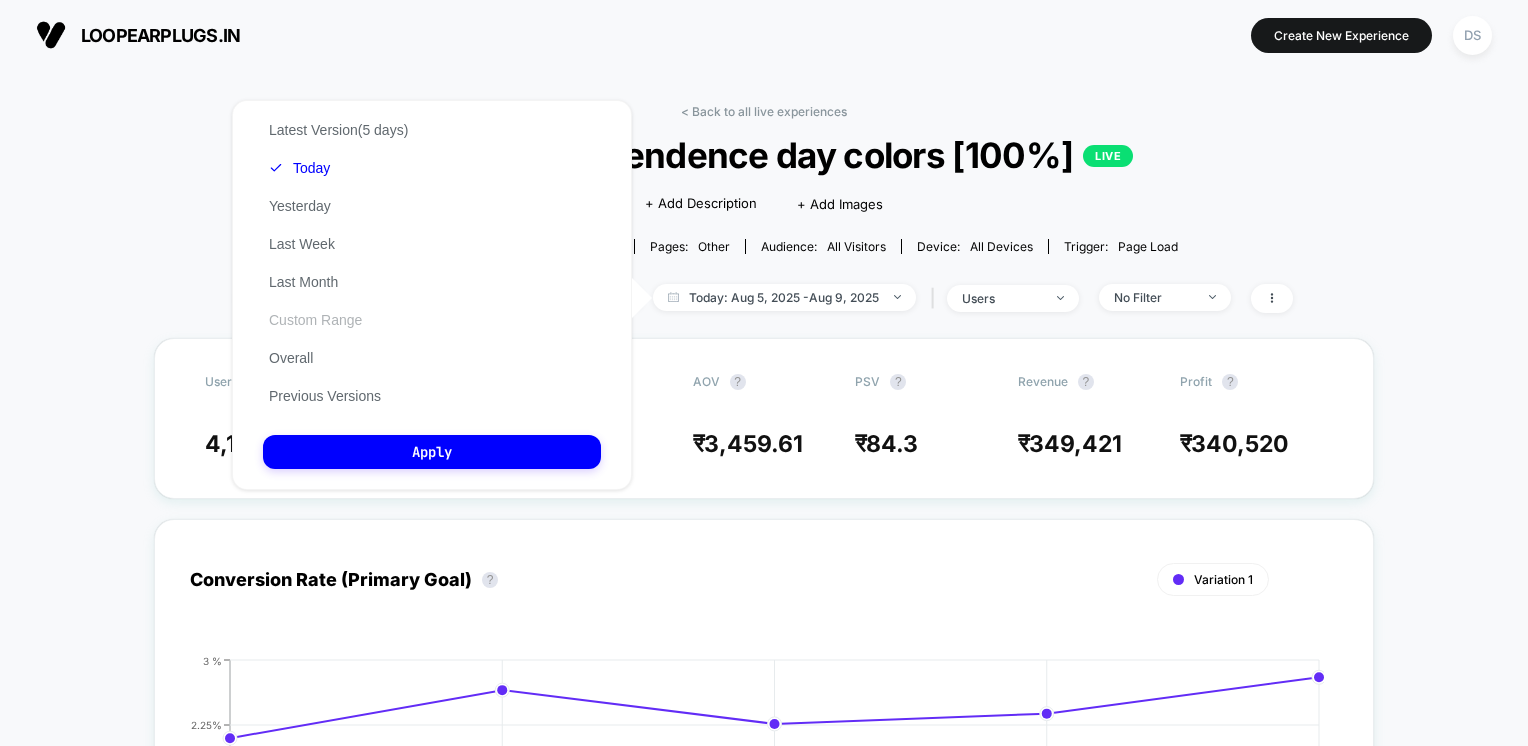 click on "Custom Range" at bounding box center (315, 320) 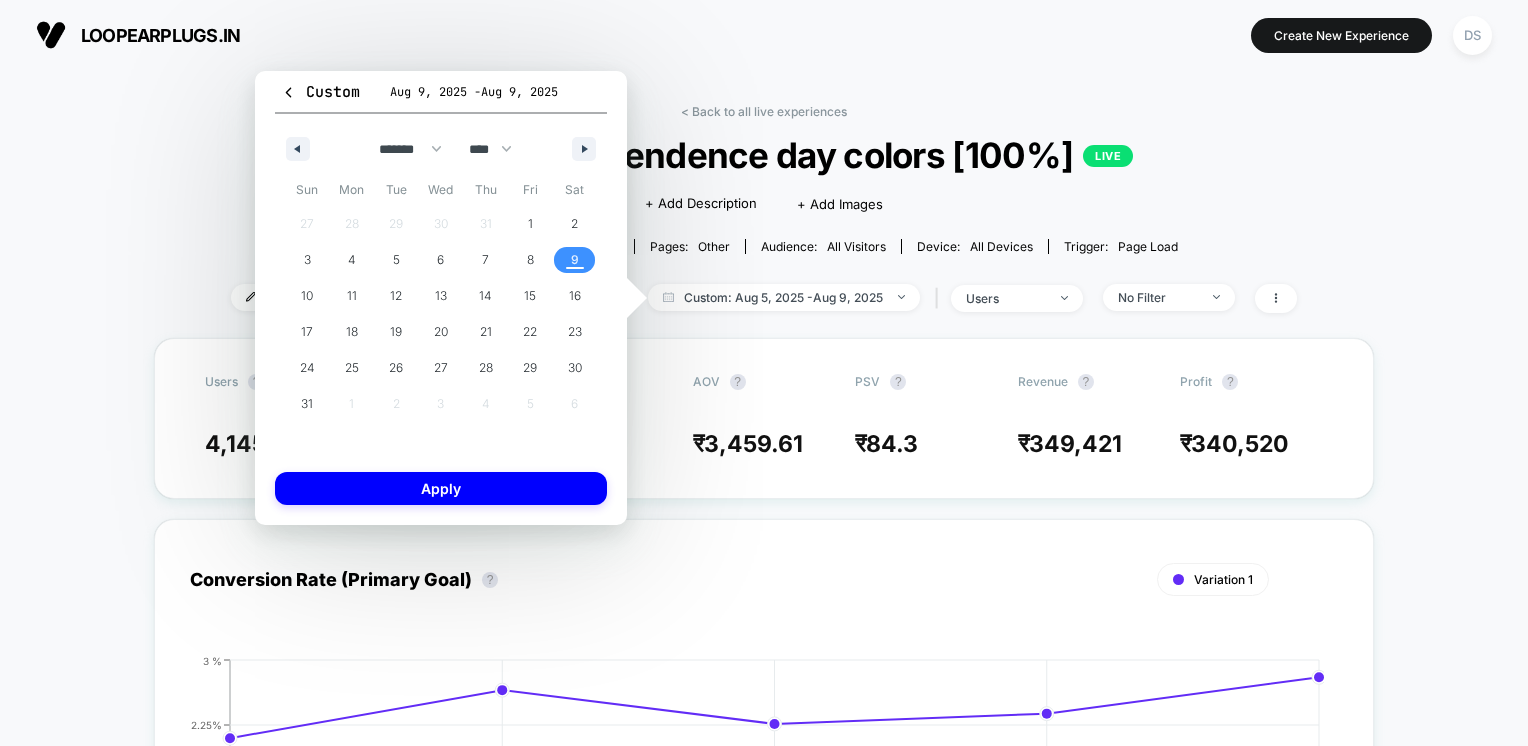 click on "9" at bounding box center (575, 260) 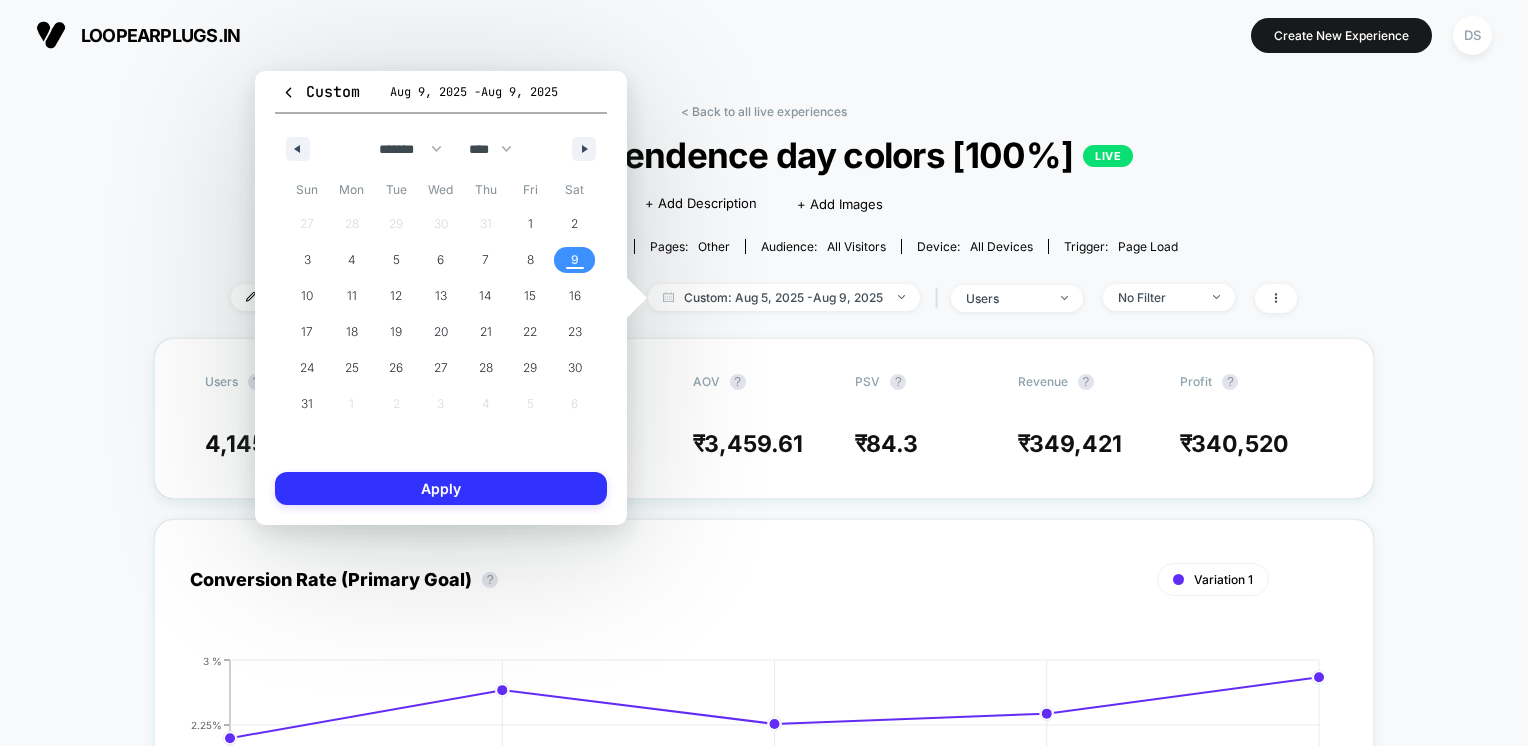 click on "Apply" at bounding box center [441, 488] 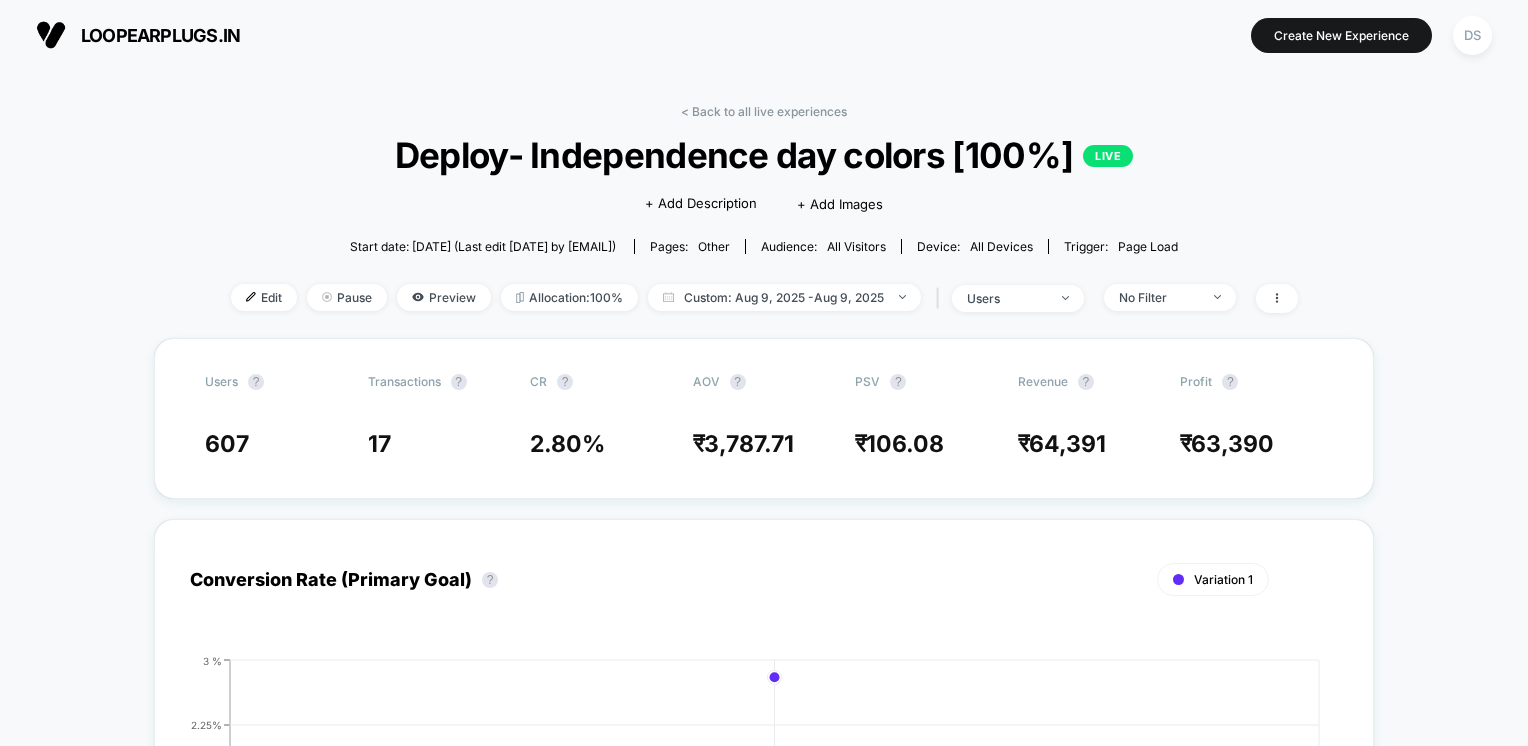 click on "< Back to all live experiences  Deploy- Independence day colors [100%] LIVE Click to edit experience details + Add Description + Add Images Start date: 8/5/2025 (Last edit 8/6/2025 by fahim.shahrear@echologyx.com) Pages: other Audience: All Visitors Device: all devices Trigger: Page Load Edit Pause  Preview Allocation:  100% Custom:     Aug 9, 2025    -    Aug 9, 2025 |   users   No Filter users ? Transactions ? CR ? AOV ? PSV ? Revenue ? Profit ? 607 17 2.80 % ₹ 3,787.71 ₹ 106.08 ₹ 64,391 ₹ 63,390 Conversion Rate (Primary Goal) ? Variation 1 Hide 2025-08-09 0 % 0.75% 1.50% 2.25% 3 % 2025-08-09 Profit   - Variation 1 Profit   - Variation 1 ? Total:   ₹ 63,390 ₹ 22.22k  | 6 items Dream ₹ 11k  | 2 items McLaren F1 Team x Loop Switch 2 ₹ 10.79k  | 6 items Quiet 2 ₹ 6,378  | 2 items Experience 2 Tomorrowland ₹ 4,999  | 1 items Switch 2 ₹ 3,499  | 1 items Experience 2 Plus ₹ 3,149  | 1 items Engage 2 Plus ₹ 1,349  | 1 items Extra Carry Case Per Session Value ? Variation 1 Hide 2025-08-09" at bounding box center [764, 2199] 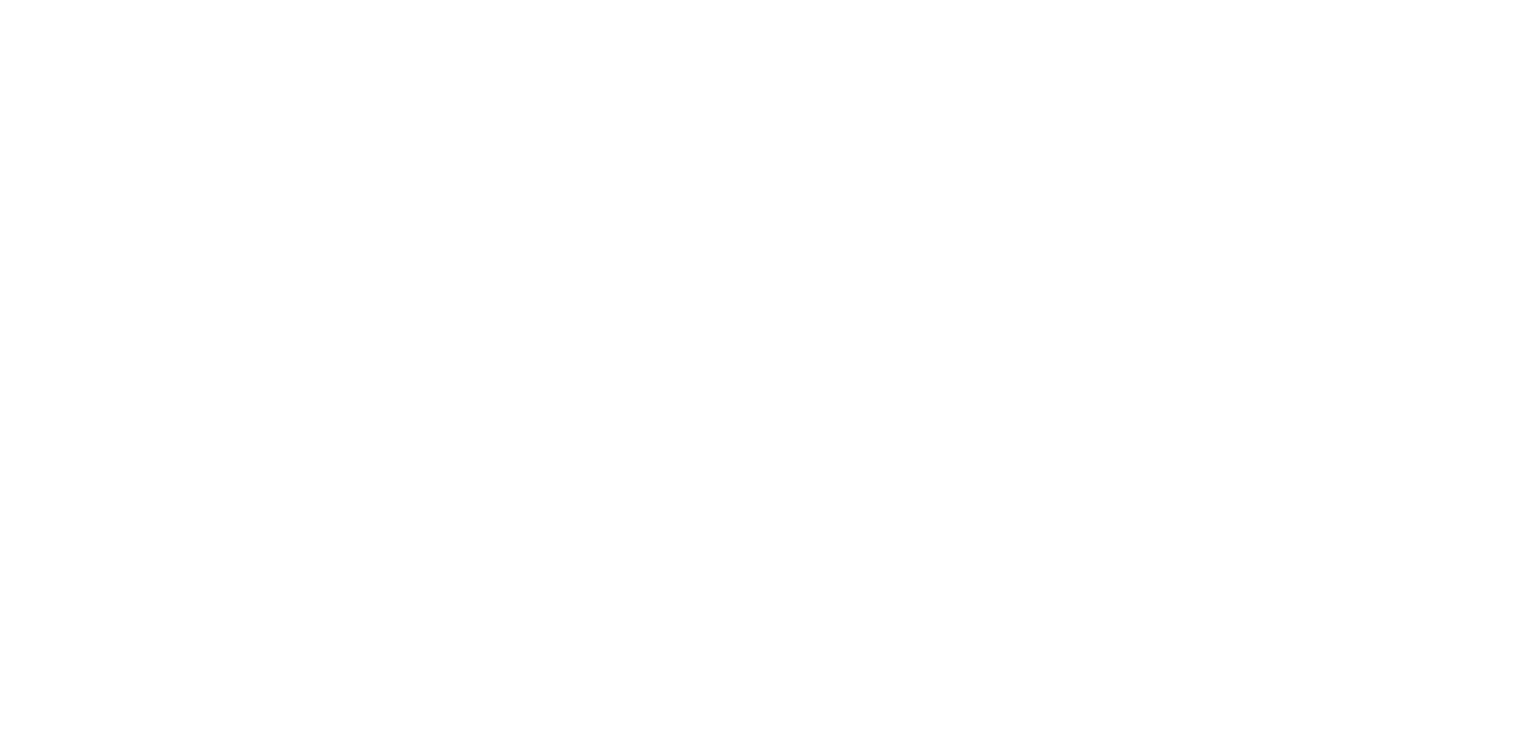 scroll, scrollTop: 0, scrollLeft: 0, axis: both 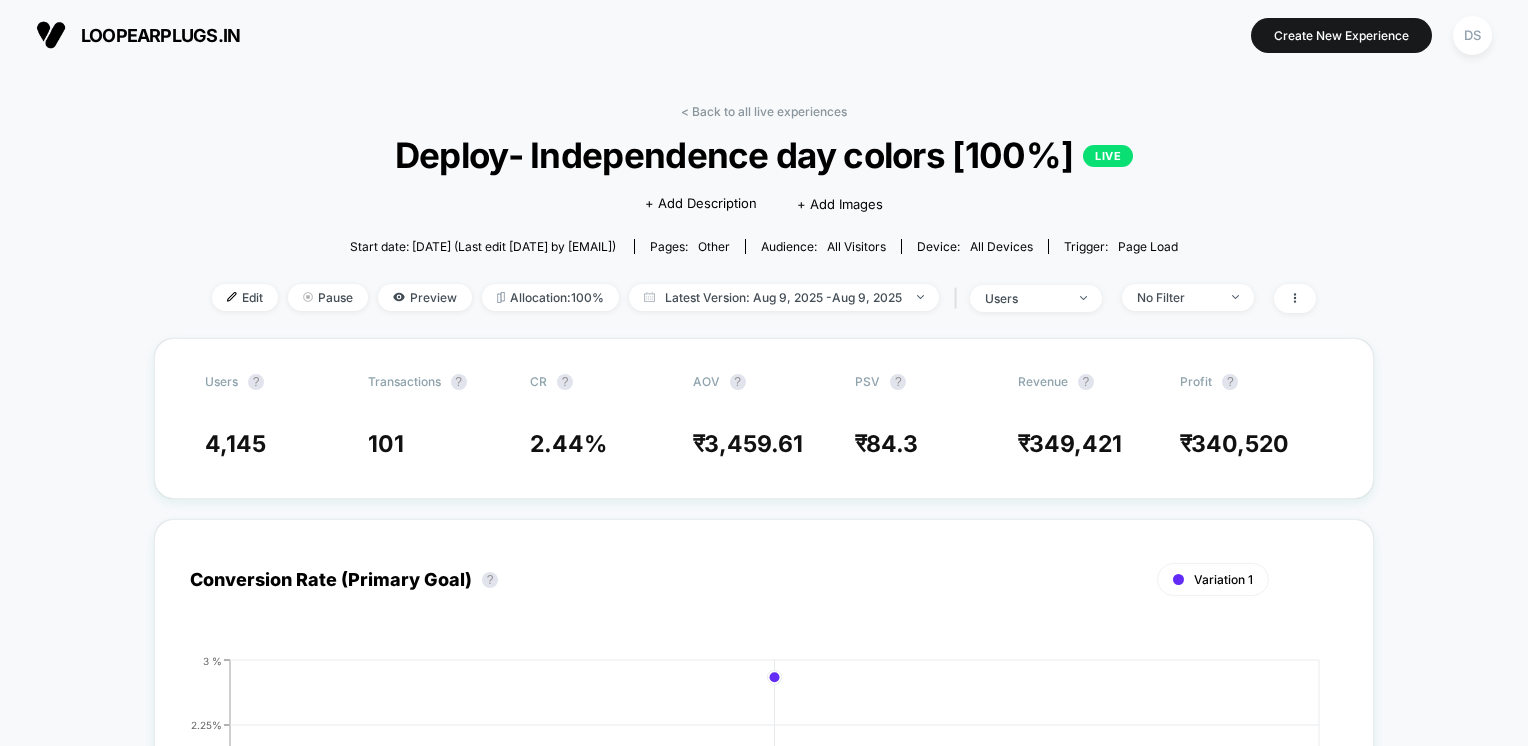 click on "< Back to all live experiences  Deploy- Independence day colors [100%] LIVE Click to edit experience details + Add Description + Add Images Start date: 8/5/2025 (Last edit 8/6/2025 by fahim.shahrear@echologyx.com) Pages: other Audience: All Visitors Device: all devices Trigger: Page Load Edit Pause  Preview Allocation:  100% Latest Version:     Aug 9, 2025    -    Aug 9, 2025 |   users   No Filter users ? Transactions ? CR ? AOV ? PSV ? Revenue ? Profit ? 4,145 101 2.44 % ₹ 3,459.61 ₹ 84.3 ₹ 349,421 ₹ 340,520 Conversion Rate (Primary Goal) ? Variation 1 Hide 2025-08-09 0 % 0.75% 1.50% 2.25% 3 % 2025-08-09 Profit   - Variation 1 Profit   - Variation 1 ? Total:   ₹ 340,520 ₹ 96.78k  | 18 items McLaren F1 Team x Loop Switch 2 ₹ 71.35k  | 19 items Dream ₹ 61.89k  | 35 items Quiet 2 ₹ 33.49k  | 7 items Switch 2 ₹ 15.66k  | 5 items Experience 2 Tomorrowland ₹ 12.48k  | 4 items Loop X Coachella Experience 2 ₹ 10.53k  | 4 items Experience 2 ₹ 10.15k  | 3 items Experience 2 Plus ₹ 6,648 ₹" at bounding box center (764, 2219) 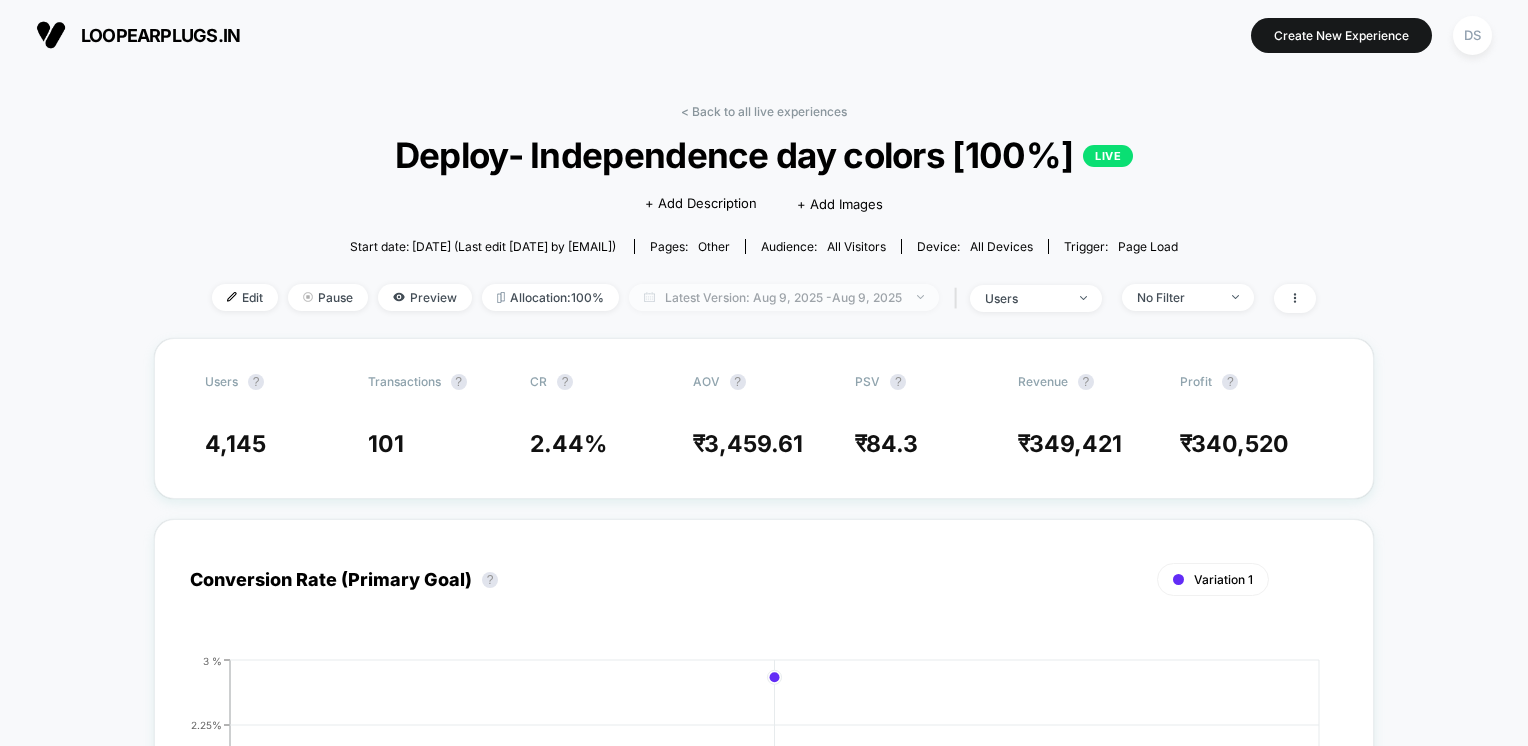 click on "Latest Version:     Aug 9, 2025    -    Aug 9, 2025" at bounding box center [784, 297] 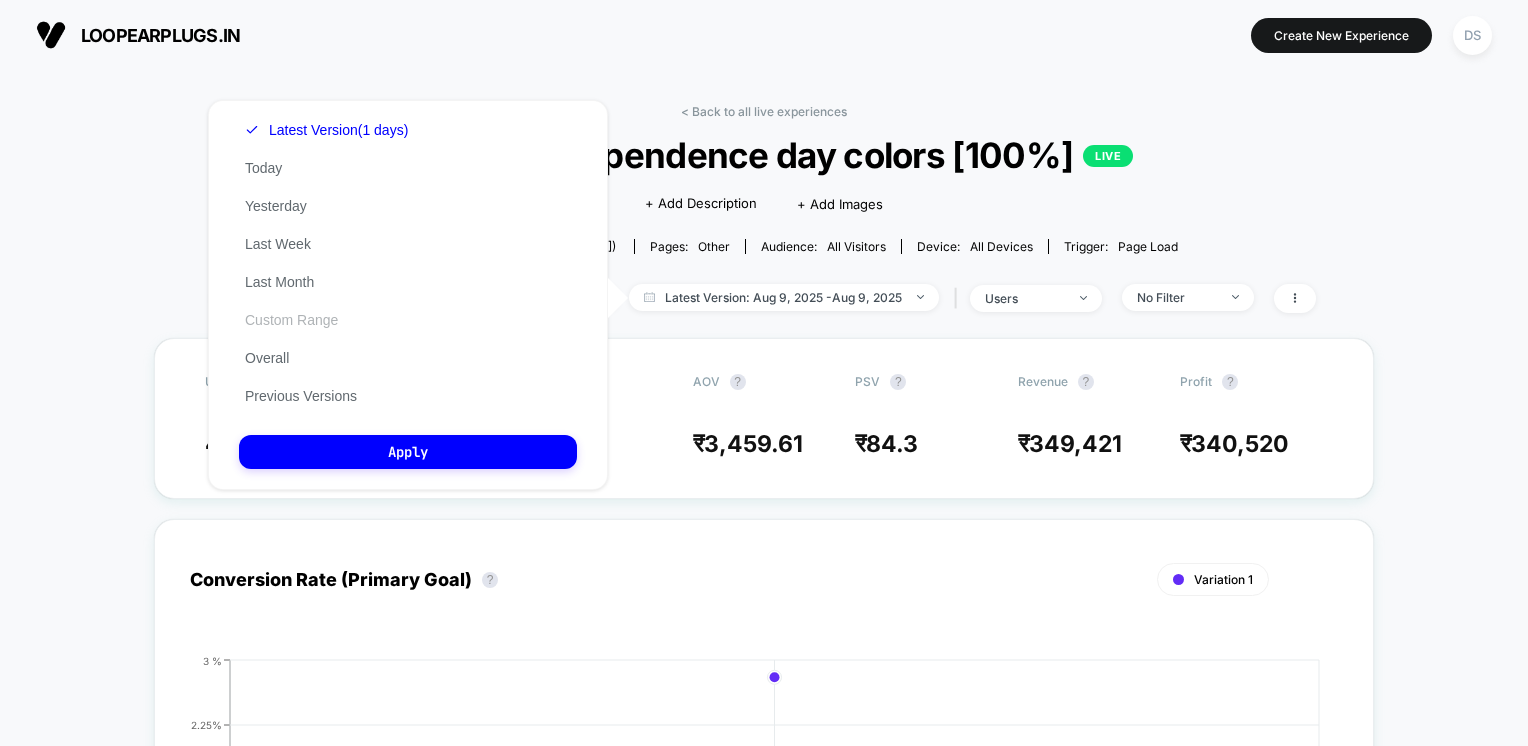 click on "Custom Range" at bounding box center (291, 320) 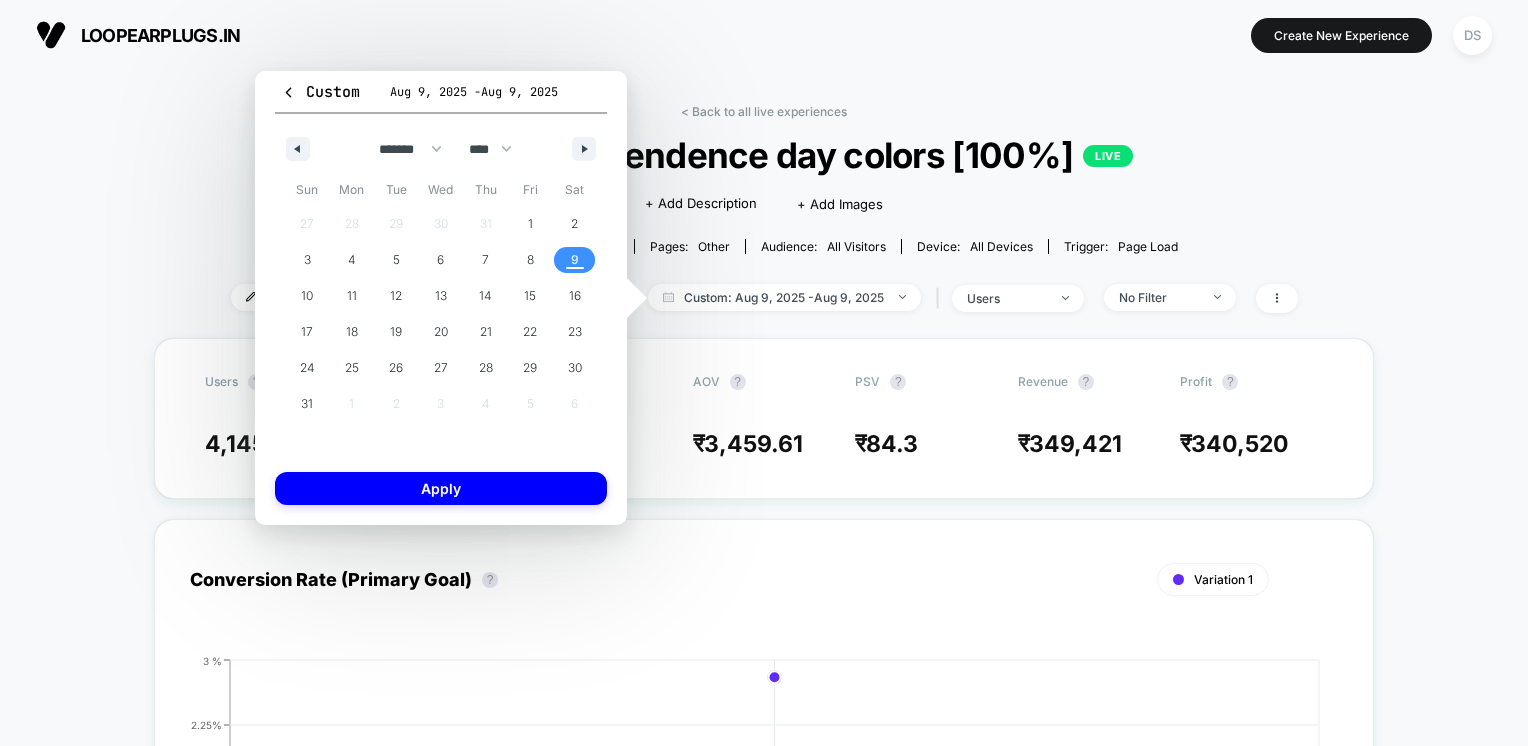 click on "9" at bounding box center [574, 260] 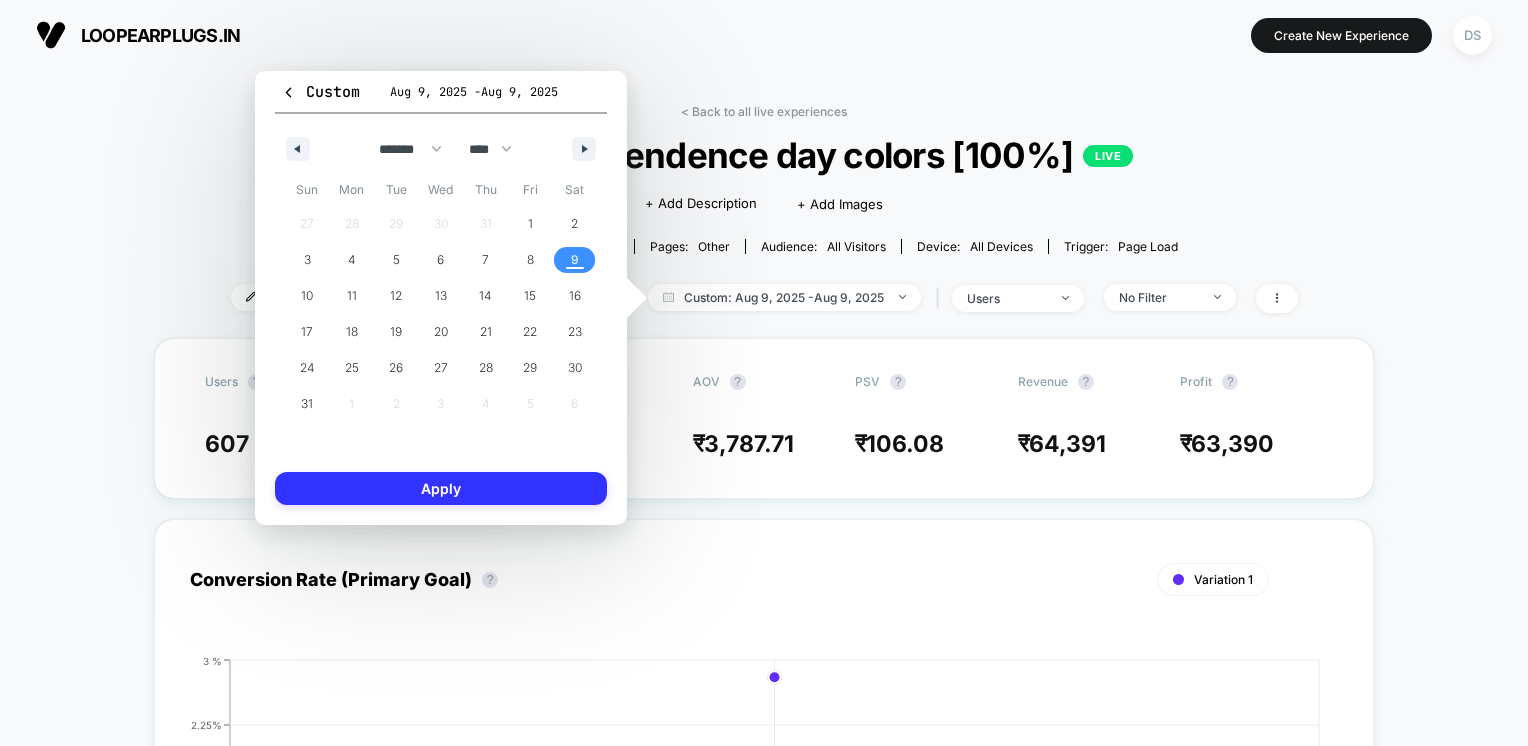 click on "Apply" at bounding box center [441, 488] 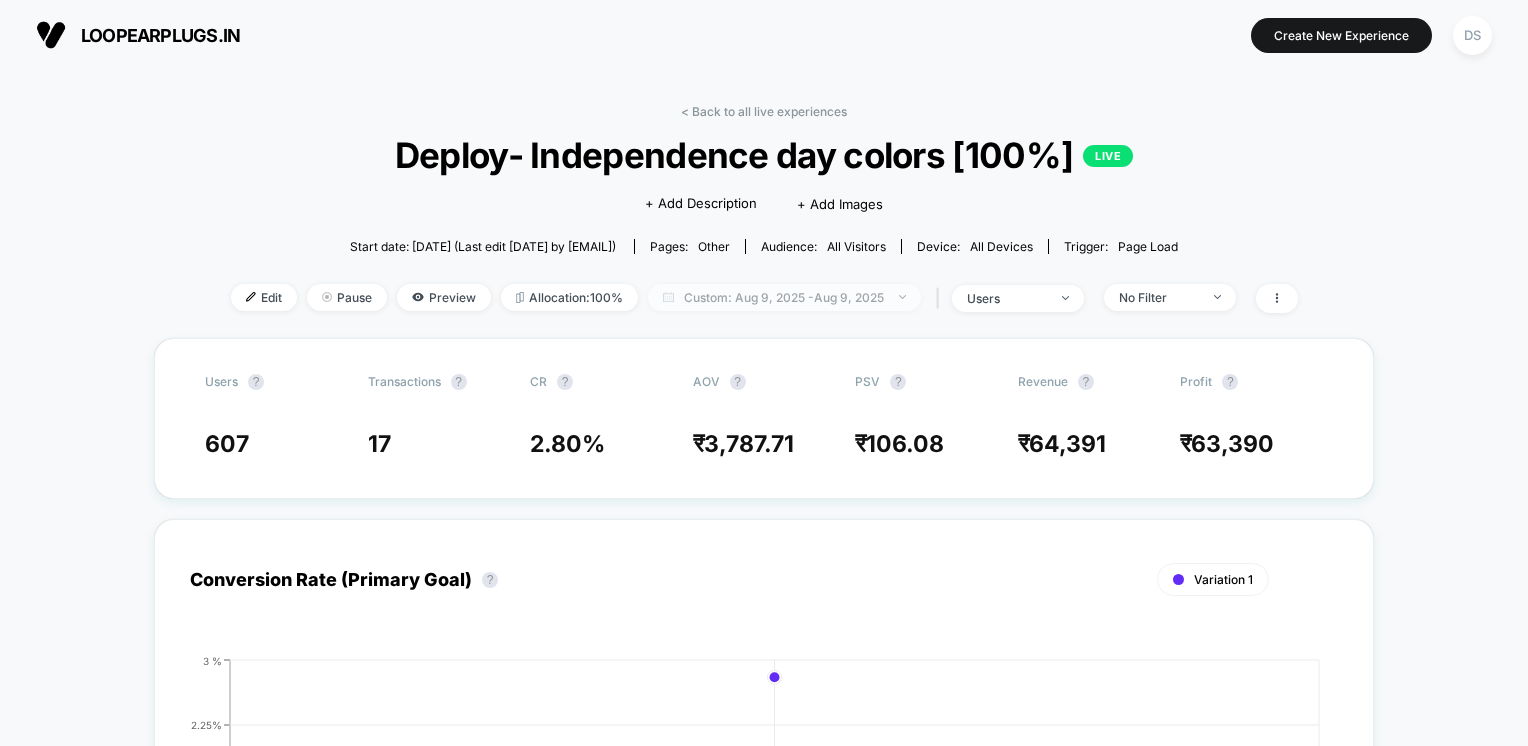 click on "Custom:     Aug 9, 2025    -    Aug 9, 2025" at bounding box center (784, 297) 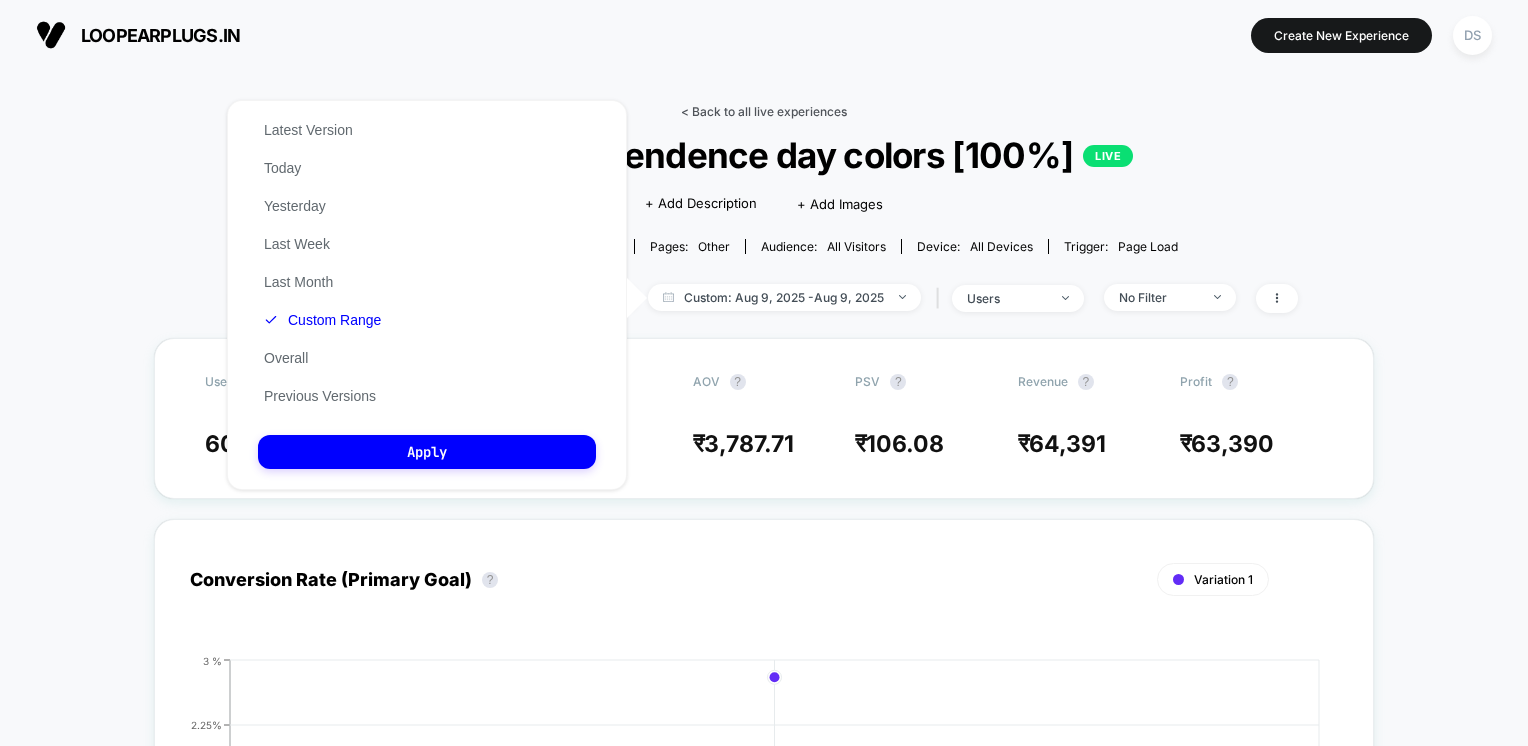 click on "< Back to all live experiences" at bounding box center (764, 111) 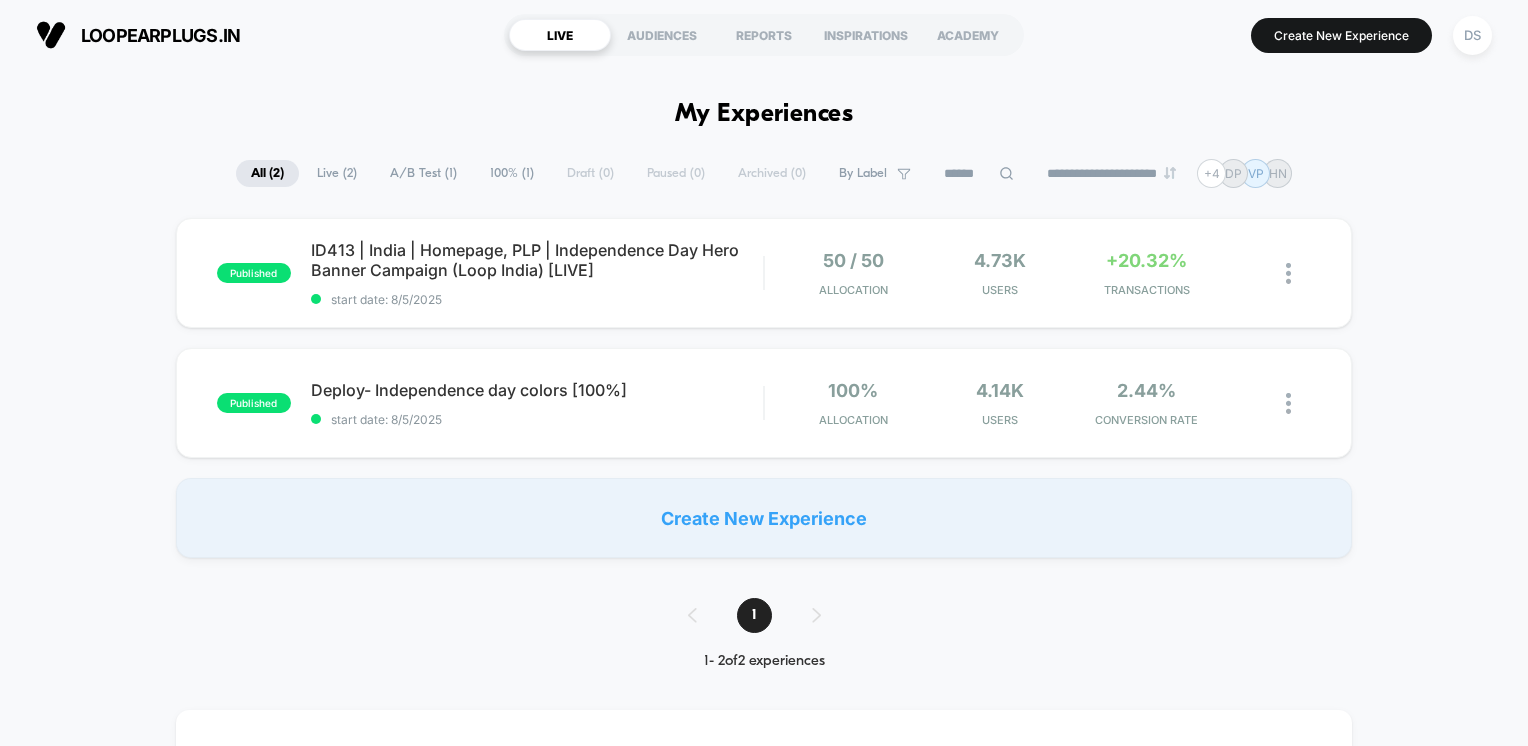 scroll, scrollTop: 0, scrollLeft: 0, axis: both 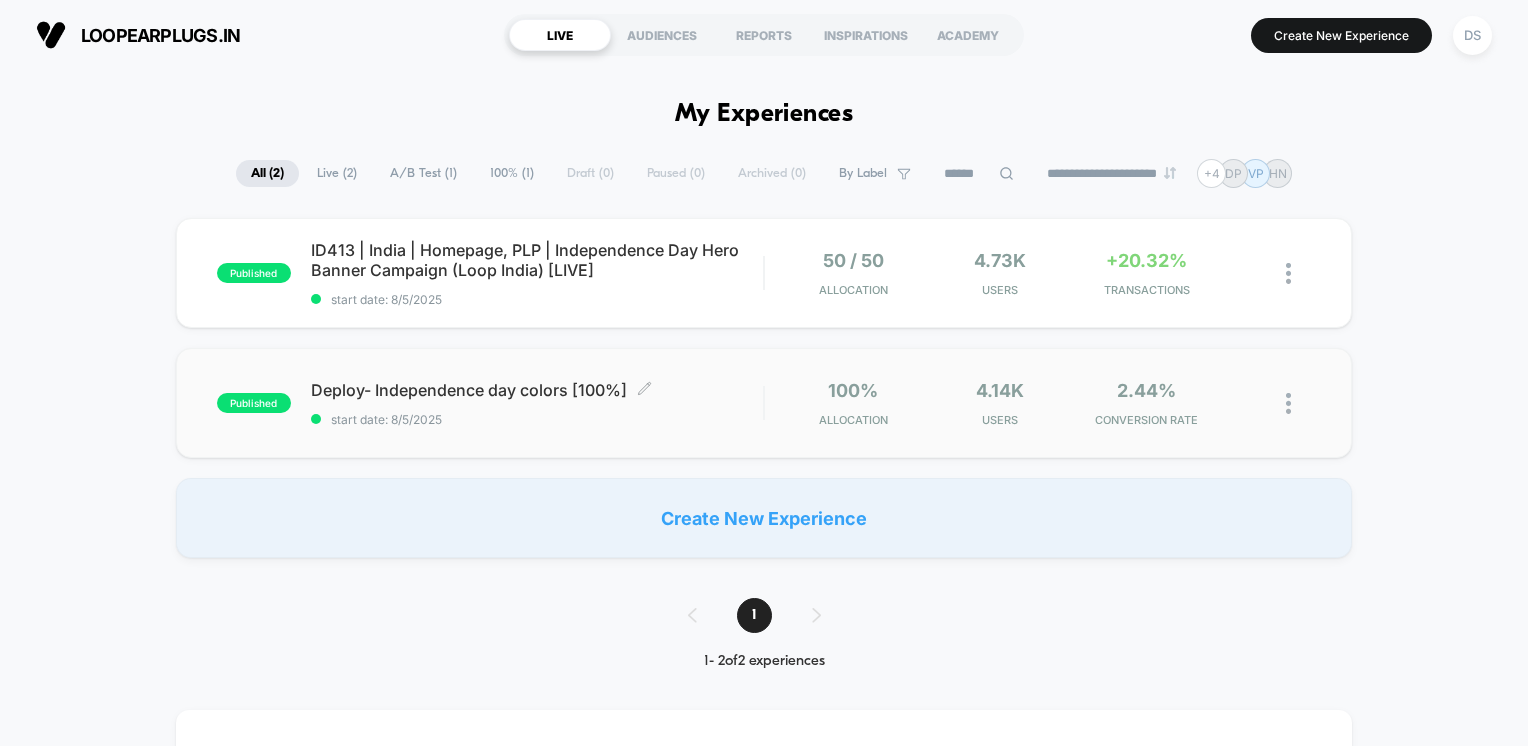 click on "Deploy- Independence day colors [100%] Click to edit experience details Click to edit experience details start date: 8/5/2025" at bounding box center [537, 403] 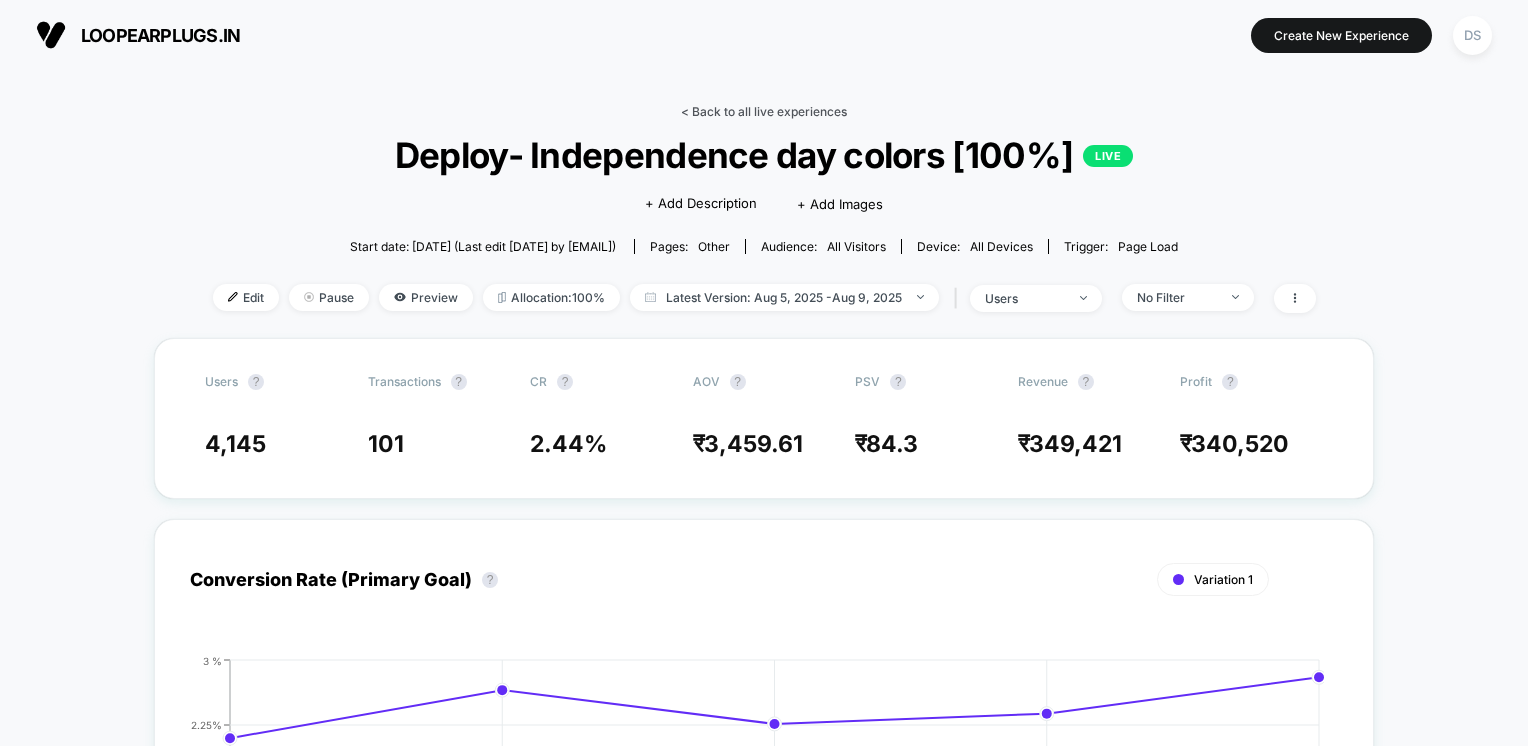 click on "< Back to all live experiences" at bounding box center (764, 111) 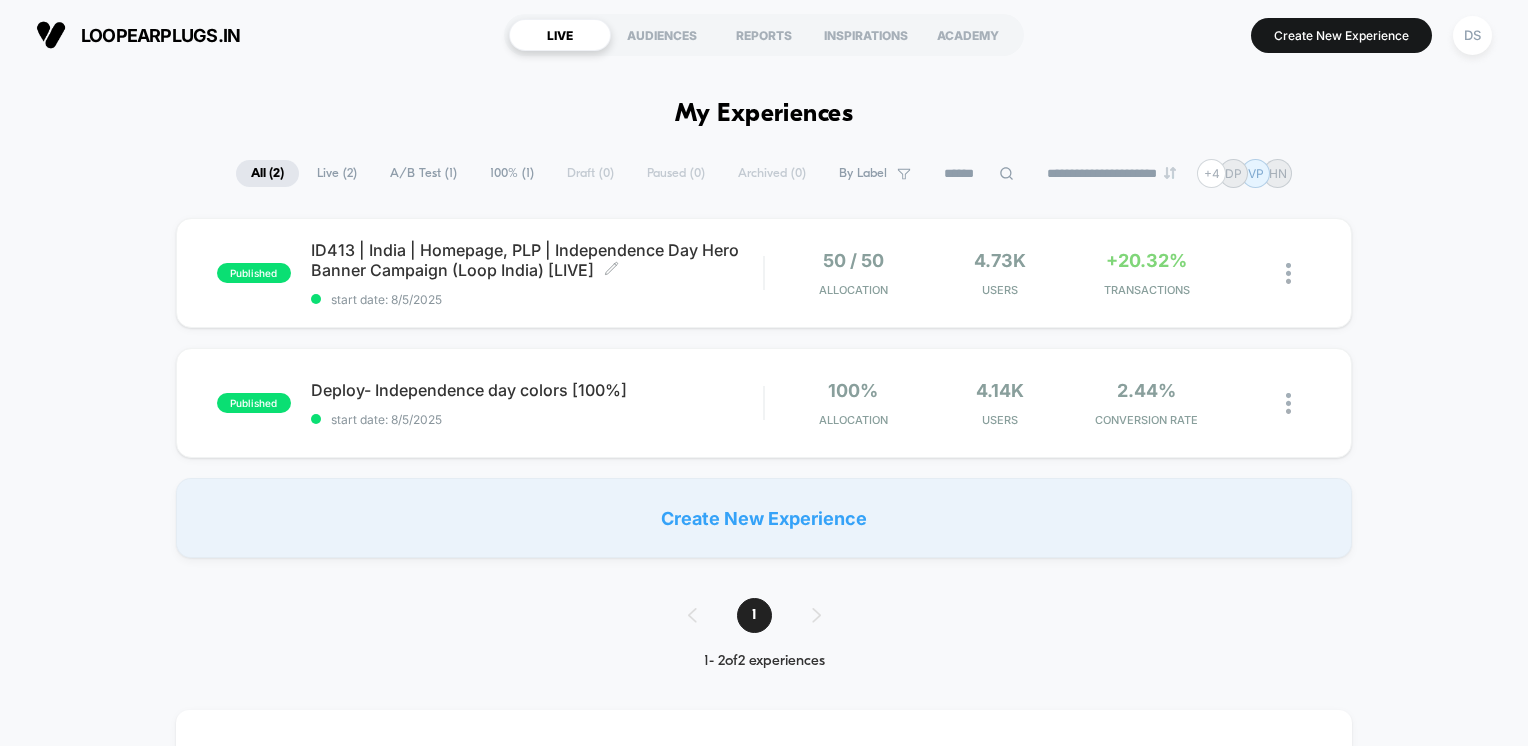 scroll, scrollTop: 0, scrollLeft: 0, axis: both 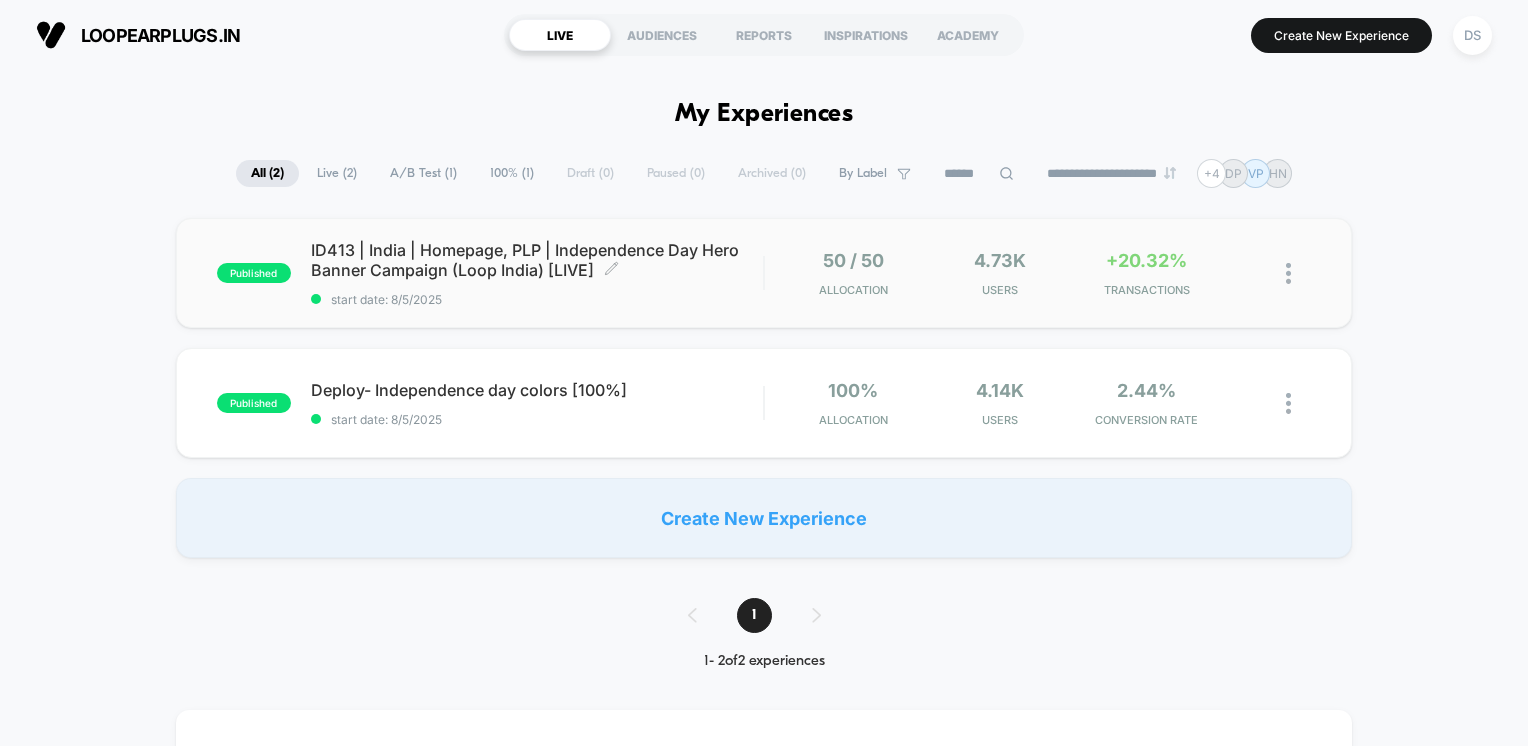 click on "ID413 | India | Homepage, PLP |  Independence Day Hero Banner Campaign (Loop India) [LIVE] Click to edit experience details" at bounding box center (537, 260) 